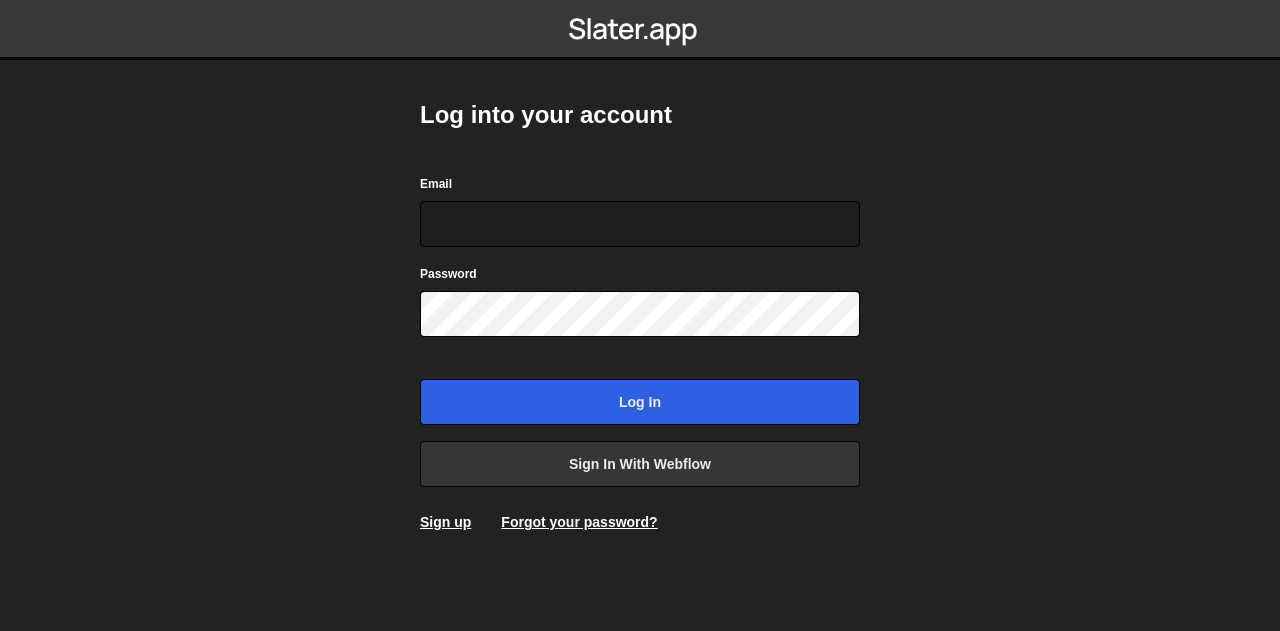 scroll, scrollTop: 0, scrollLeft: 0, axis: both 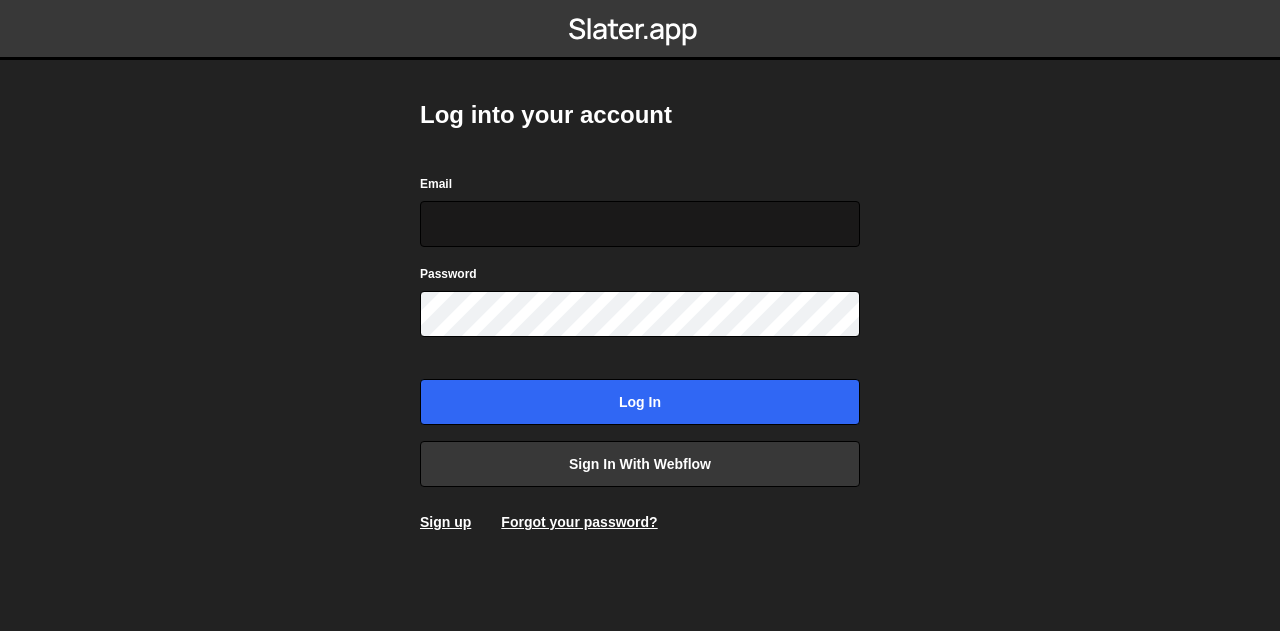 type on "pierre@bolk.studio" 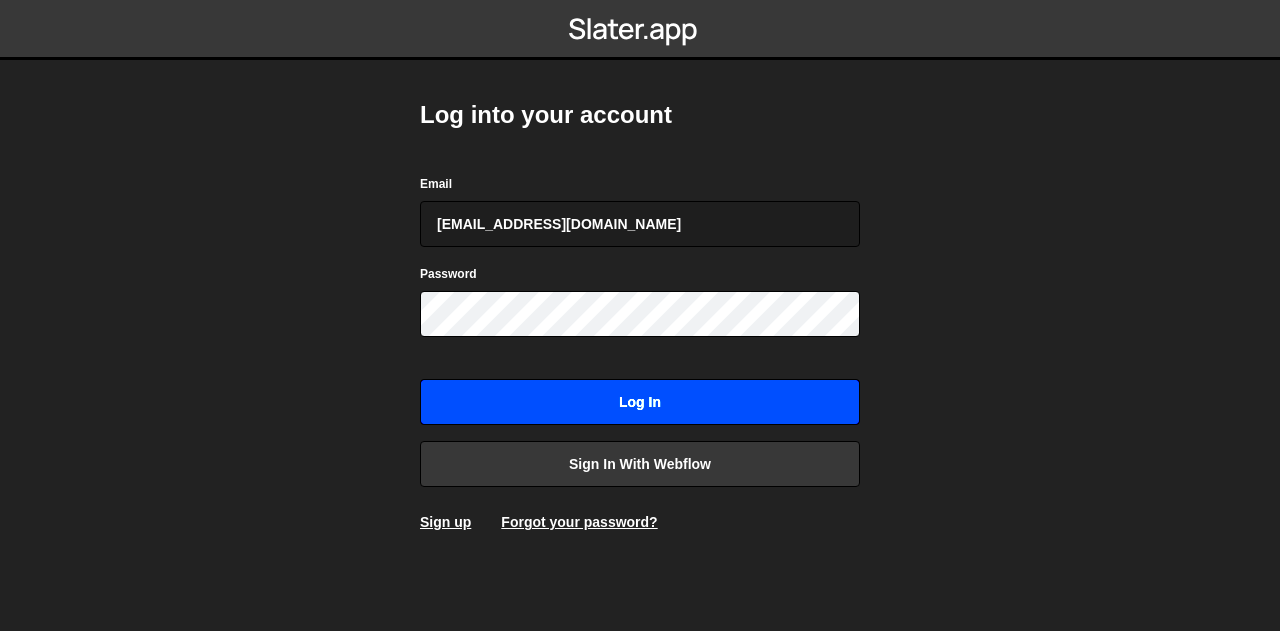 click on "Log in" at bounding box center (640, 402) 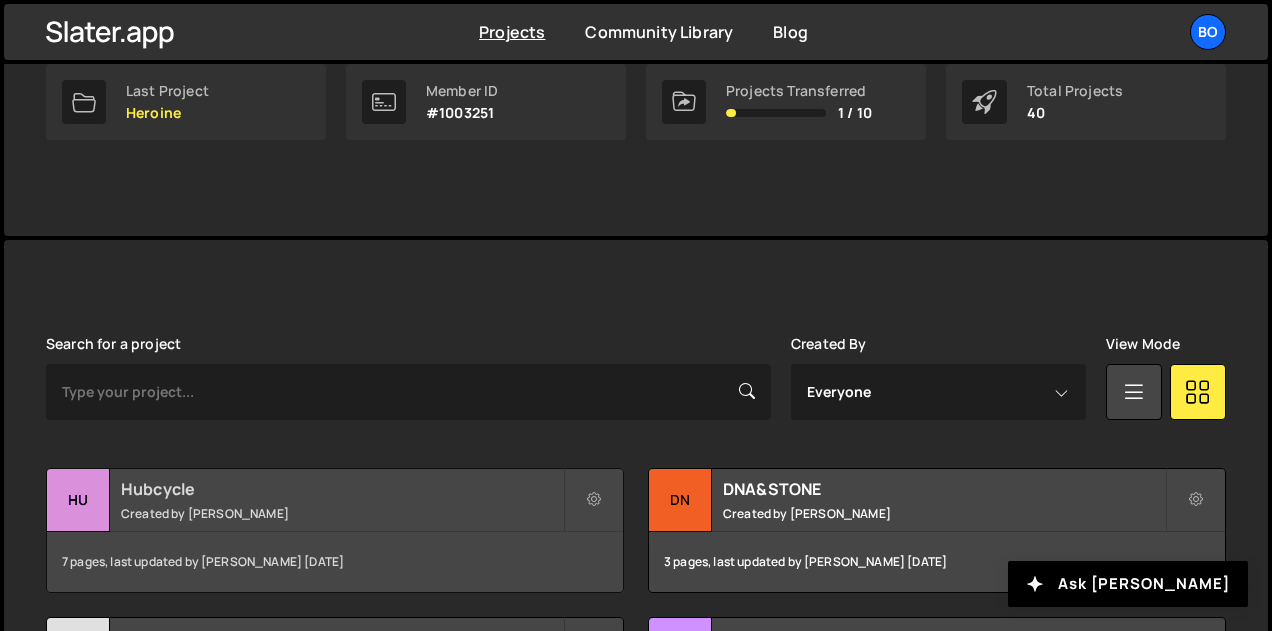 scroll, scrollTop: 338, scrollLeft: 0, axis: vertical 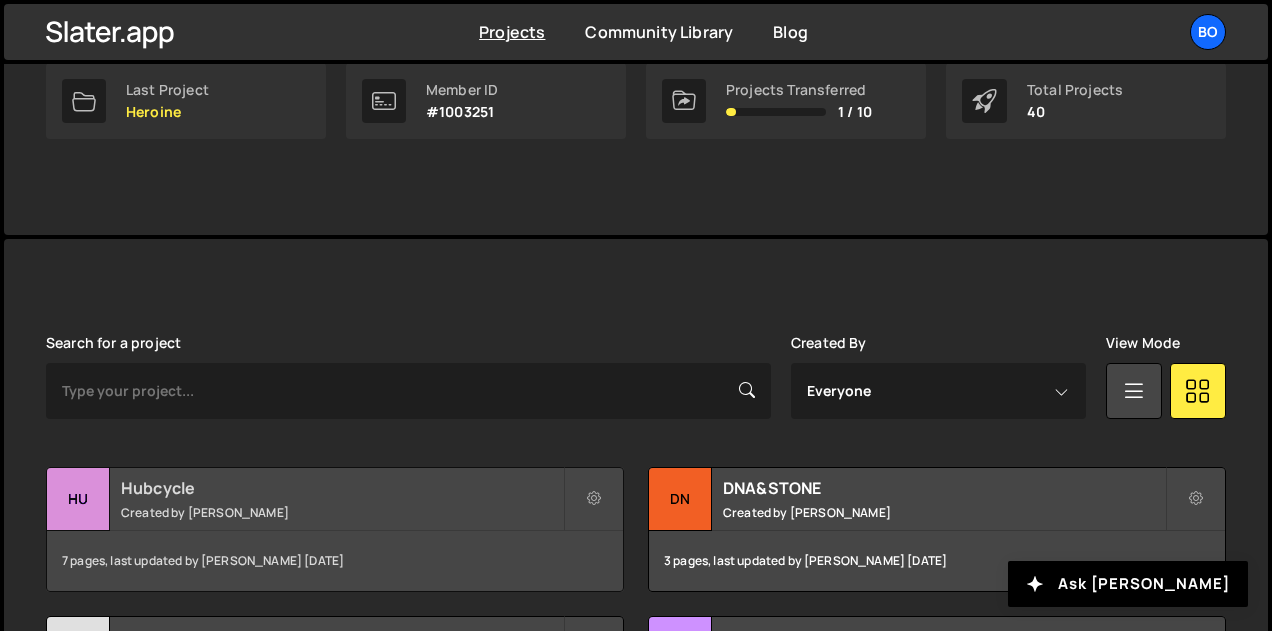 click on "Hubcycle
Created by Pierre Vandekerckhove" at bounding box center [335, 499] 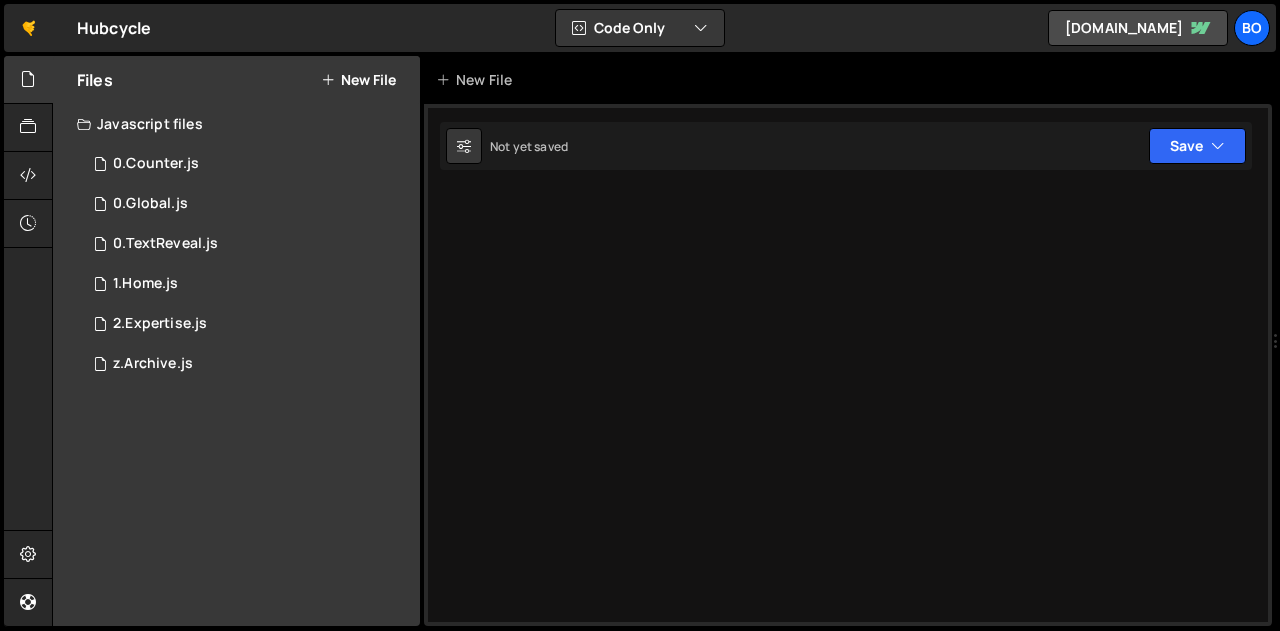 scroll, scrollTop: 0, scrollLeft: 0, axis: both 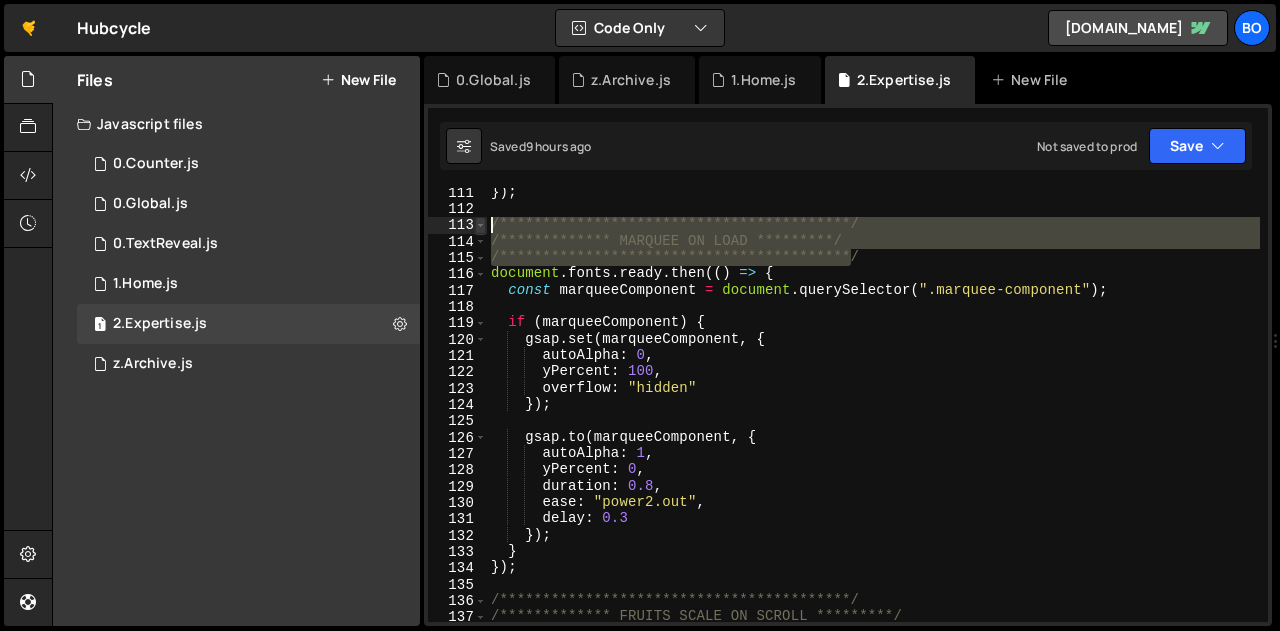 drag, startPoint x: 880, startPoint y: 260, endPoint x: 483, endPoint y: 220, distance: 399.01 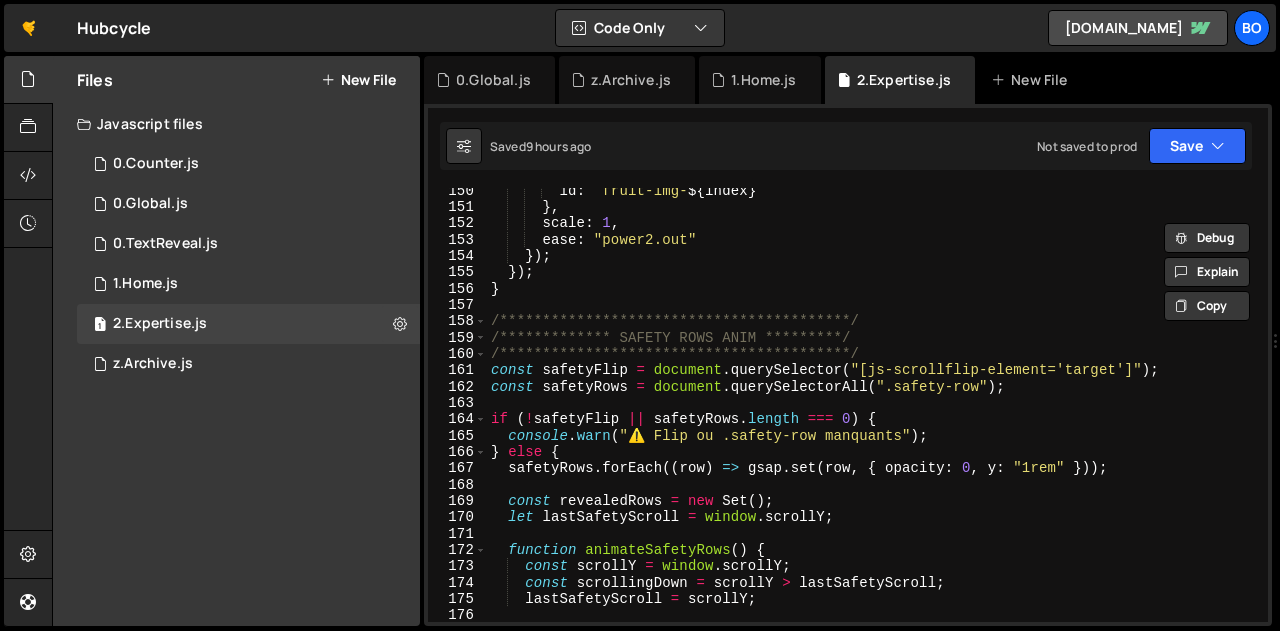 scroll, scrollTop: 2439, scrollLeft: 0, axis: vertical 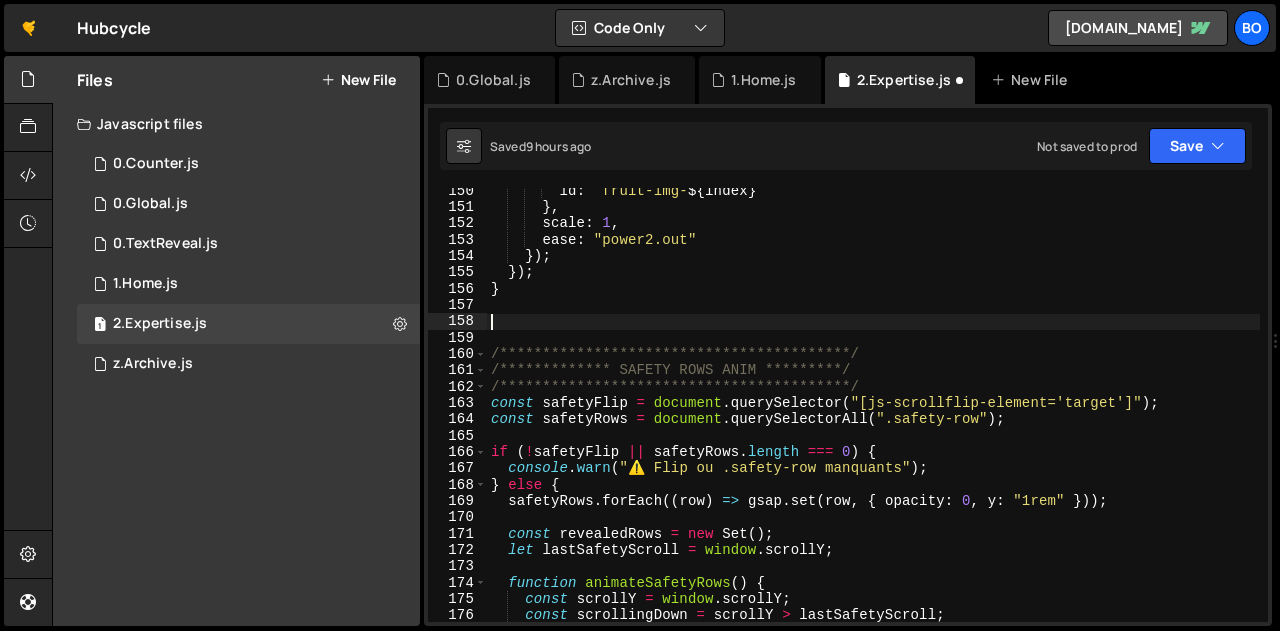 paste on "**********" 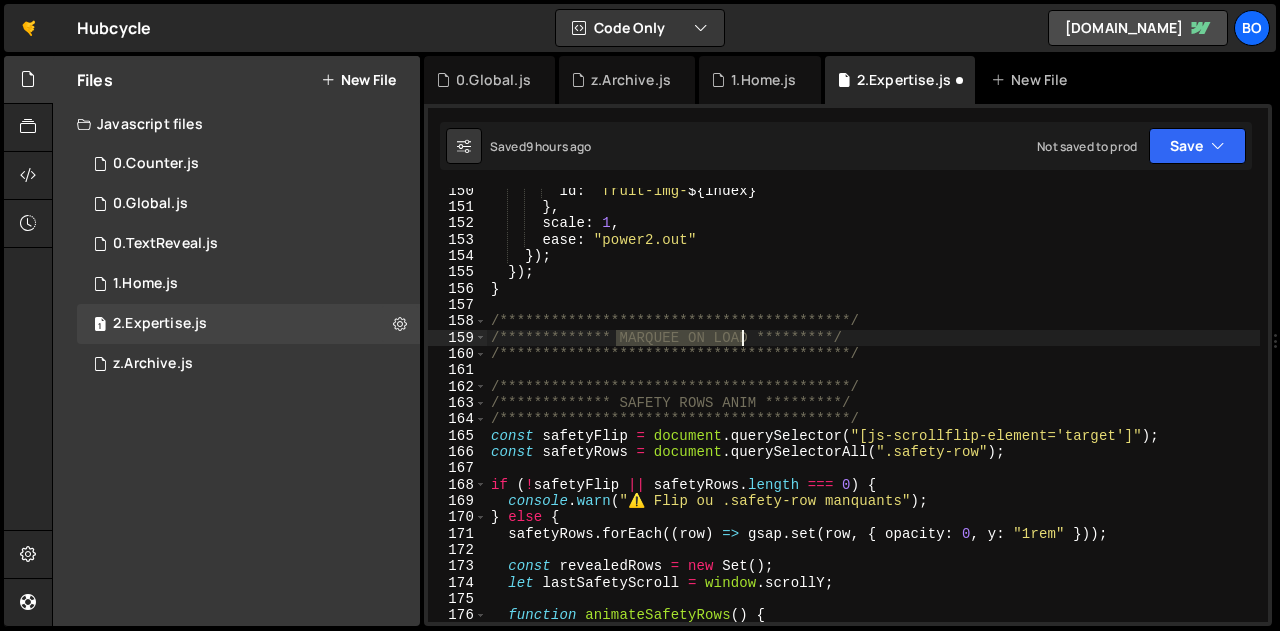 drag, startPoint x: 617, startPoint y: 335, endPoint x: 741, endPoint y: 333, distance: 124.01613 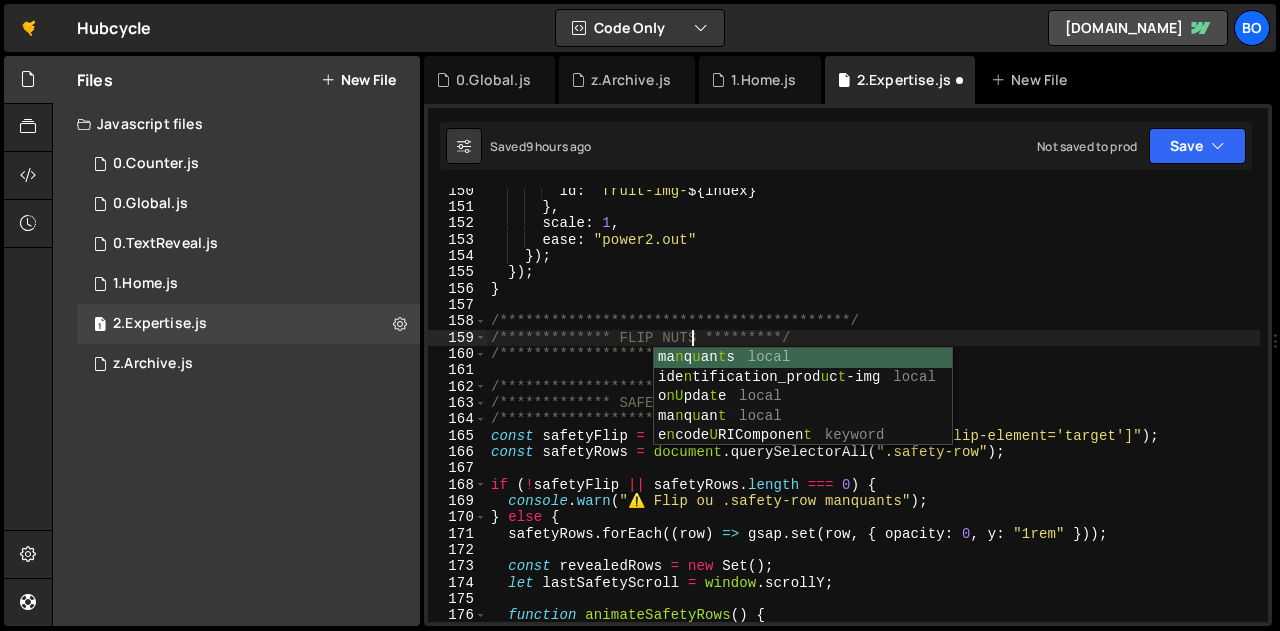 scroll, scrollTop: 0, scrollLeft: 13, axis: horizontal 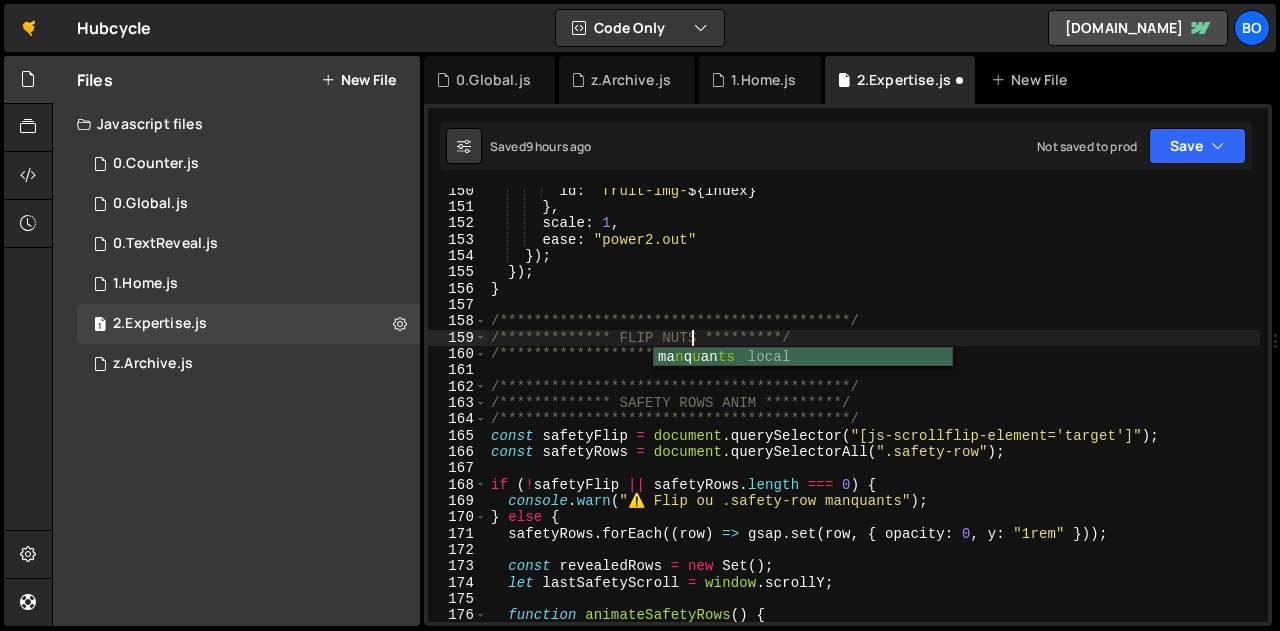 type on "**********" 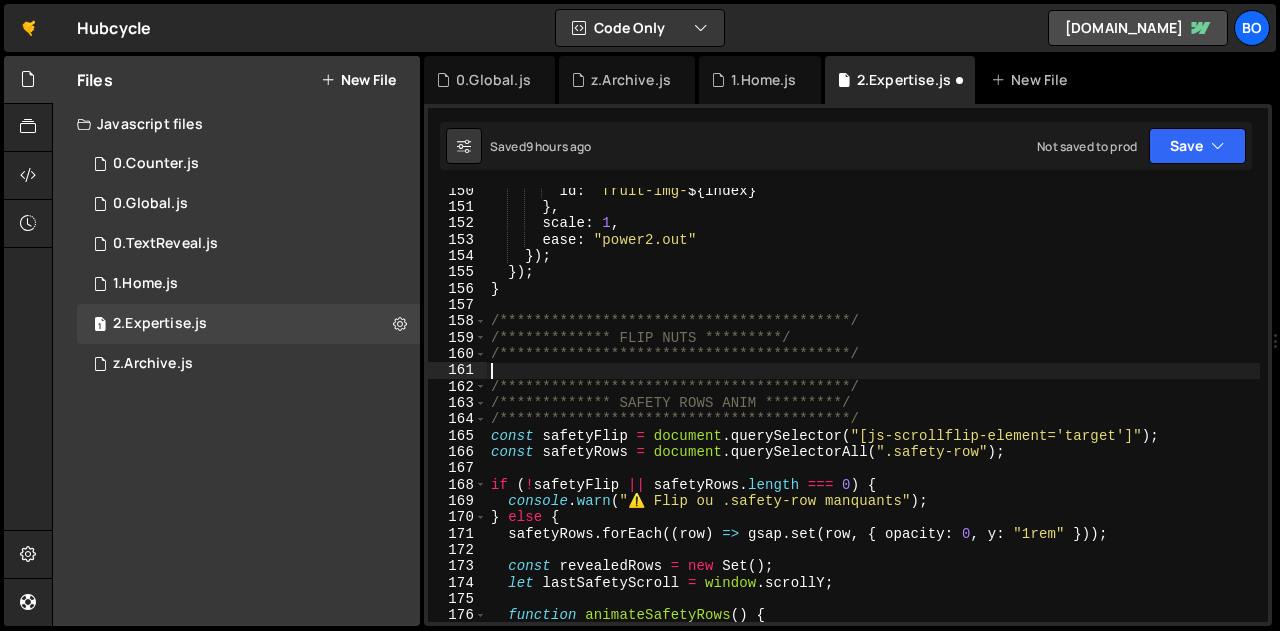 scroll, scrollTop: 0, scrollLeft: 0, axis: both 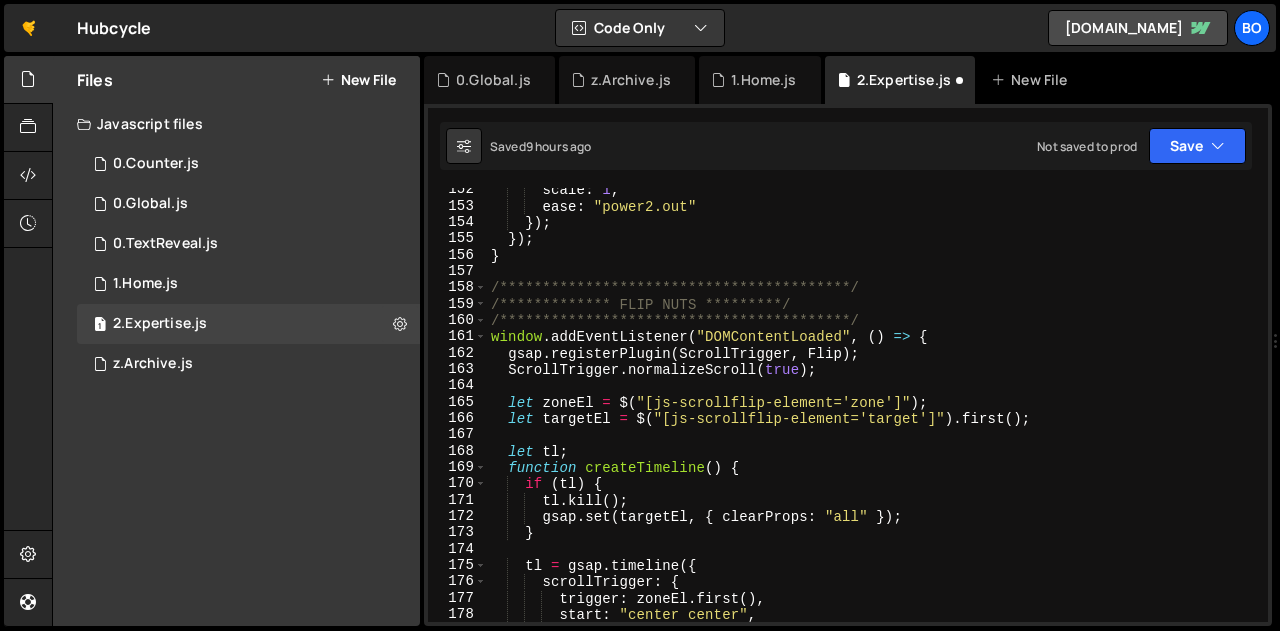 click on "**********" at bounding box center (873, 415) 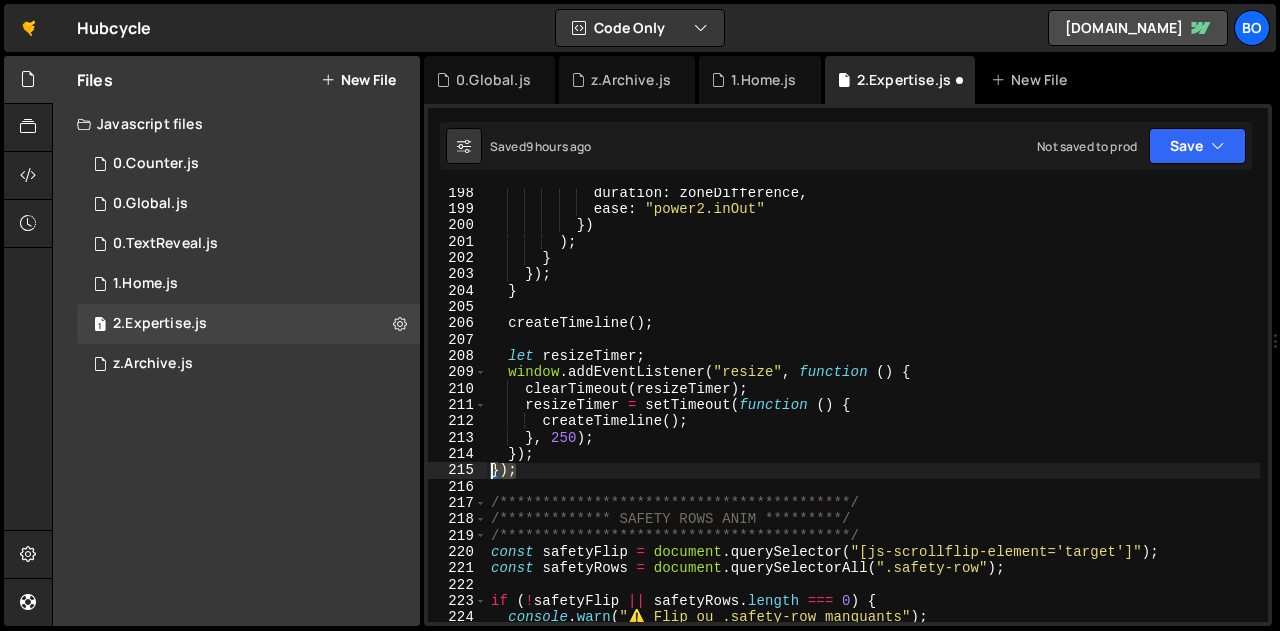 drag, startPoint x: 503, startPoint y: 473, endPoint x: 483, endPoint y: 470, distance: 20.22375 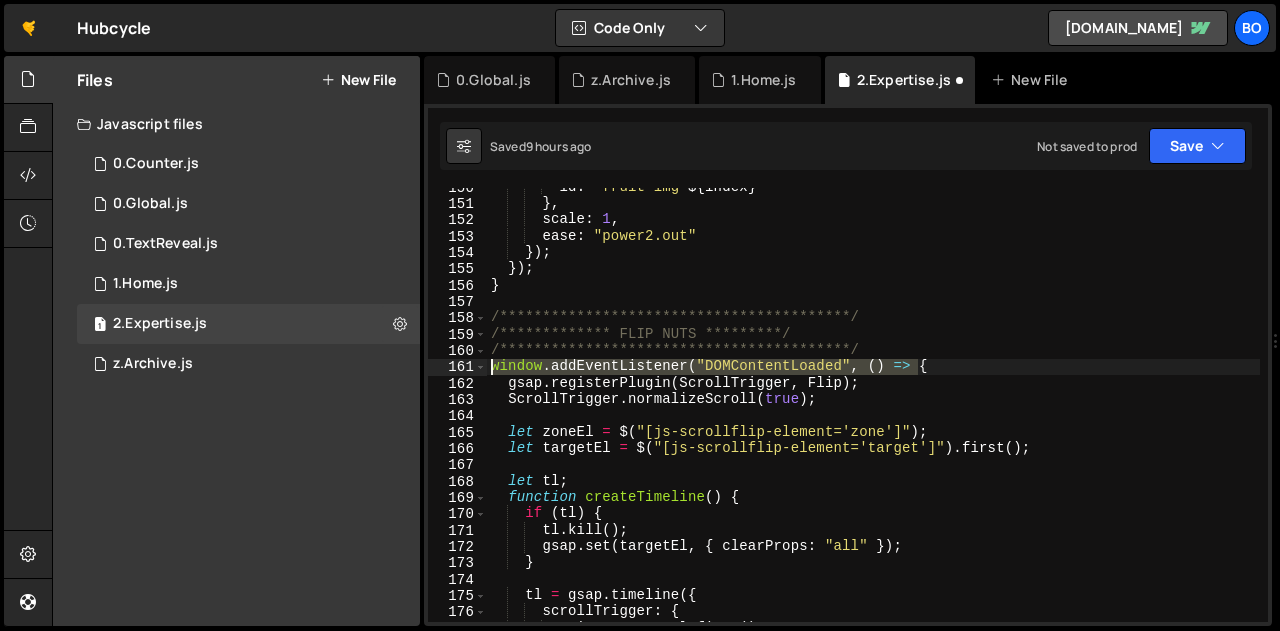 drag, startPoint x: 934, startPoint y: 361, endPoint x: 486, endPoint y: 369, distance: 448.0714 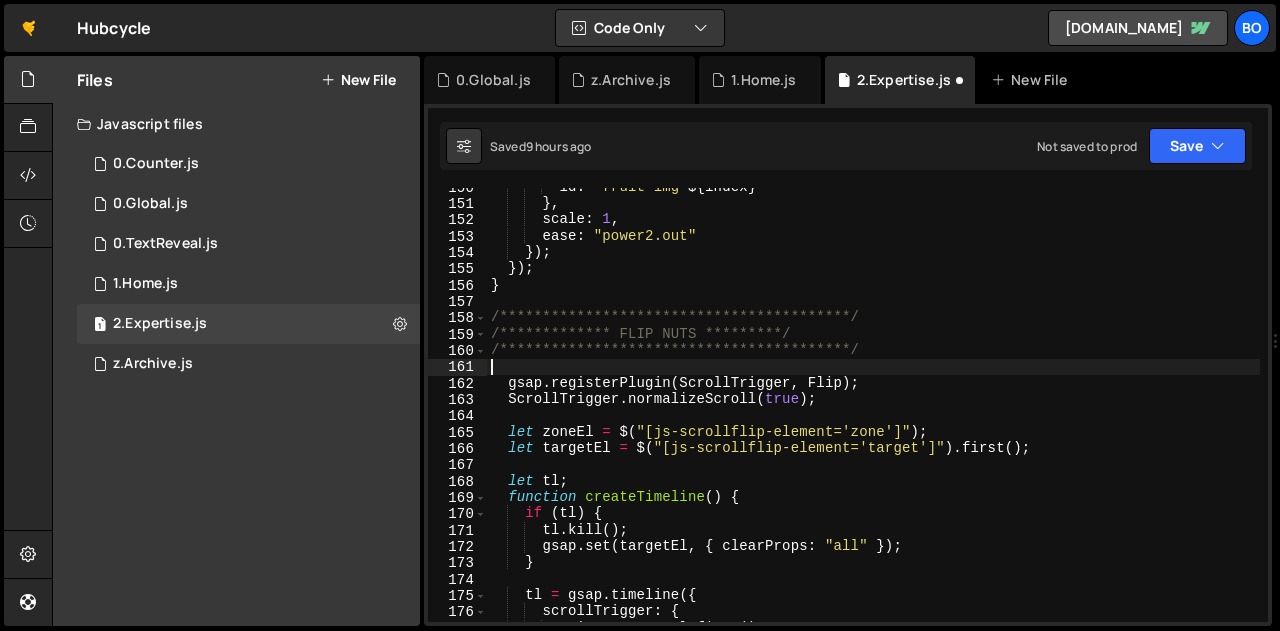 scroll, scrollTop: 2442, scrollLeft: 0, axis: vertical 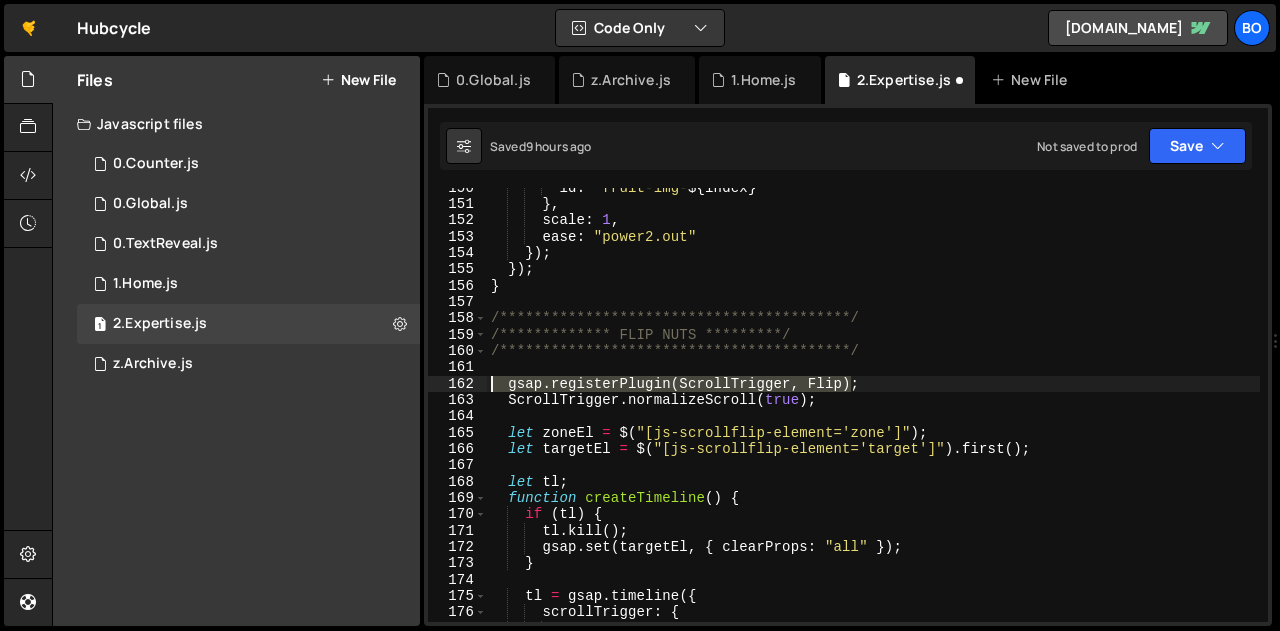 drag, startPoint x: 879, startPoint y: 387, endPoint x: 474, endPoint y: 378, distance: 405.09998 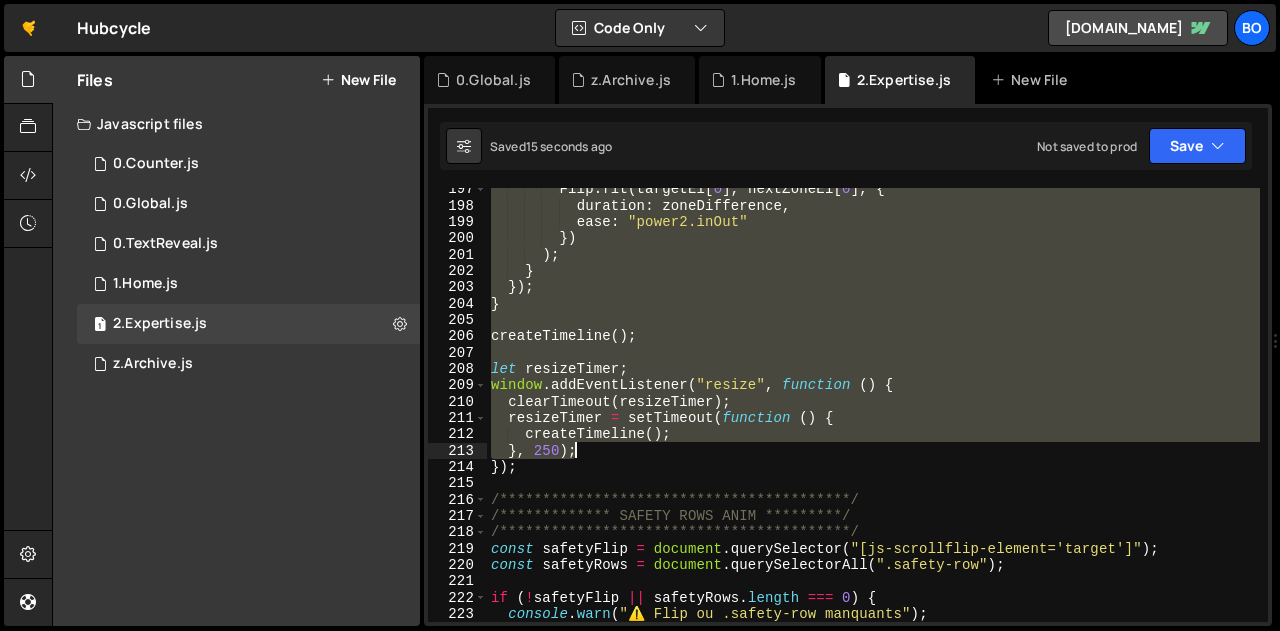 scroll, scrollTop: 3208, scrollLeft: 0, axis: vertical 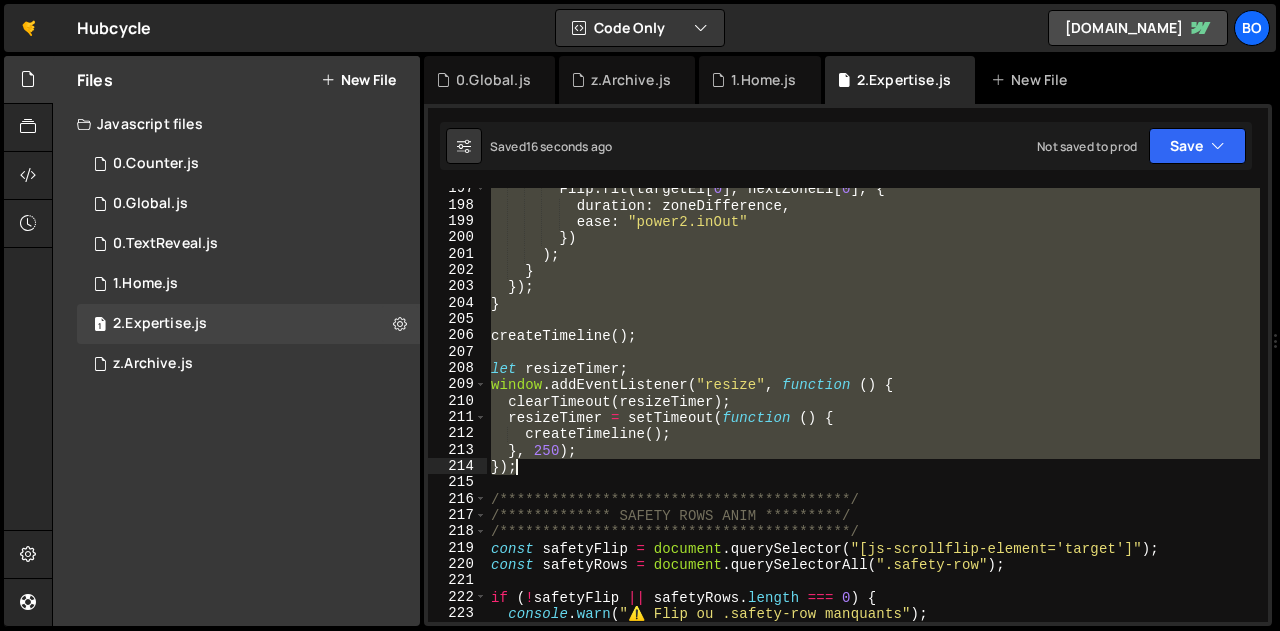 drag, startPoint x: 493, startPoint y: 314, endPoint x: 589, endPoint y: 471, distance: 184.02446 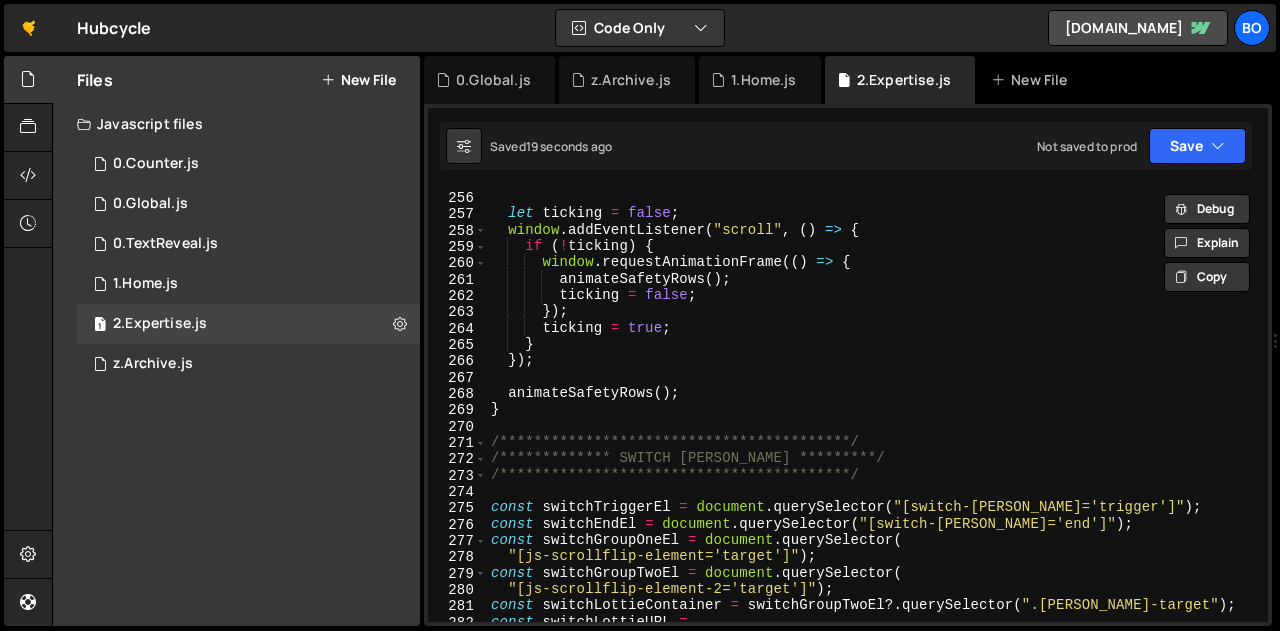 click on "**********" at bounding box center [873, 406] 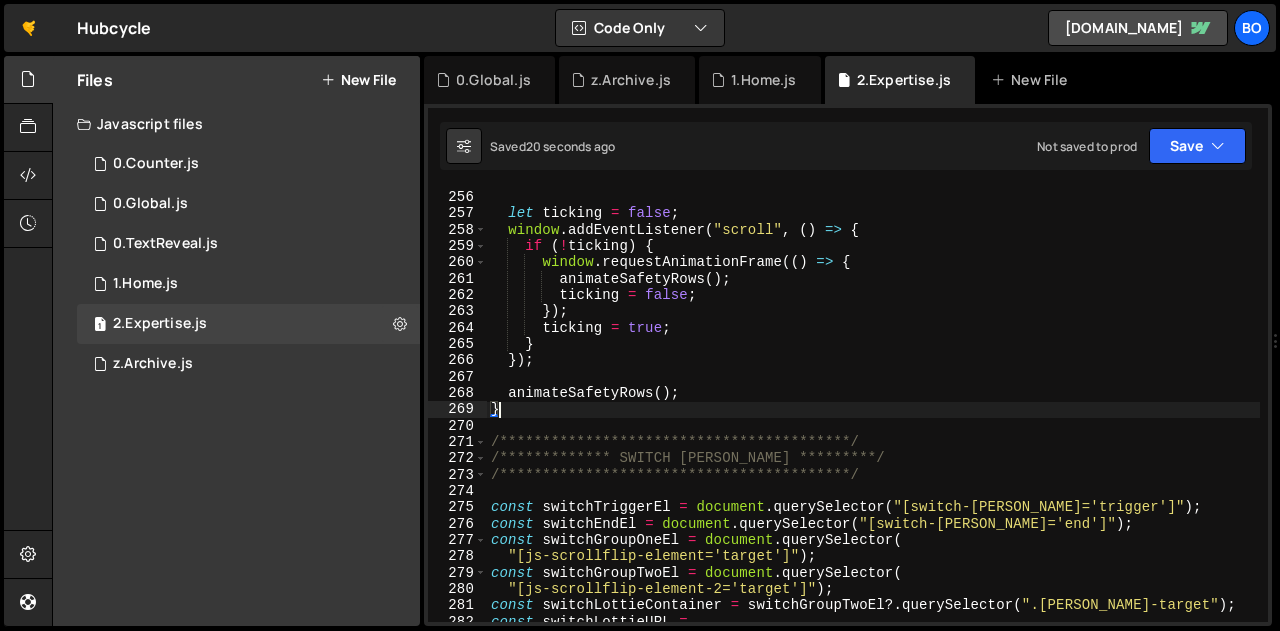 scroll, scrollTop: 4164, scrollLeft: 0, axis: vertical 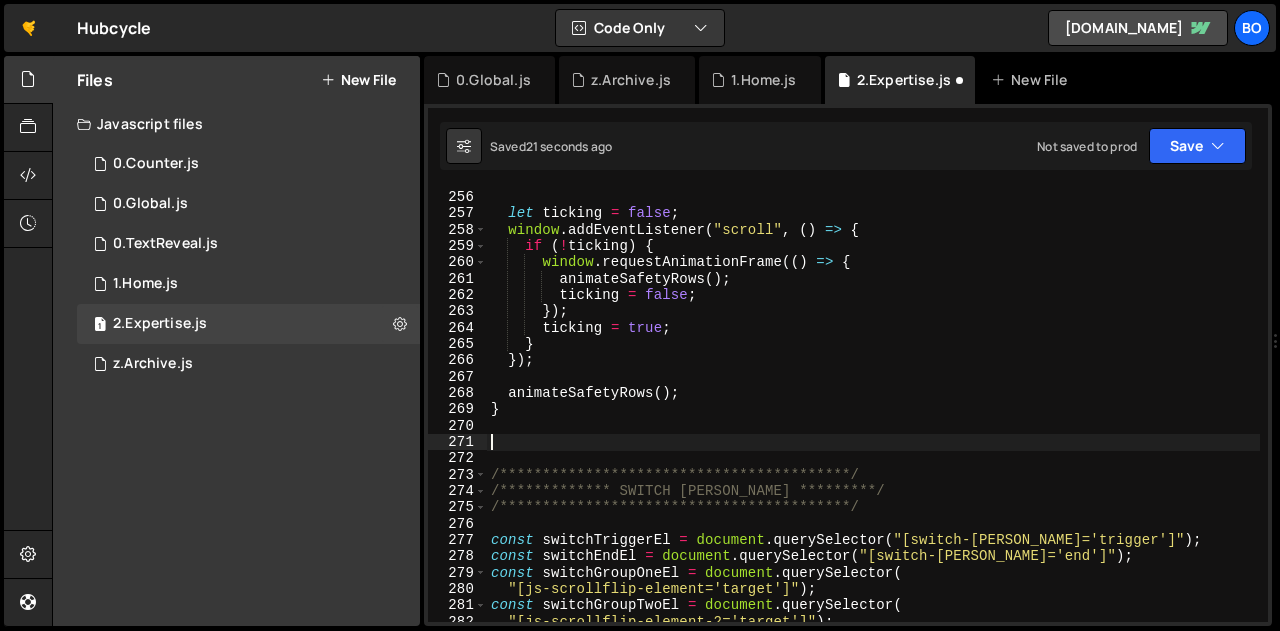 paste on "});" 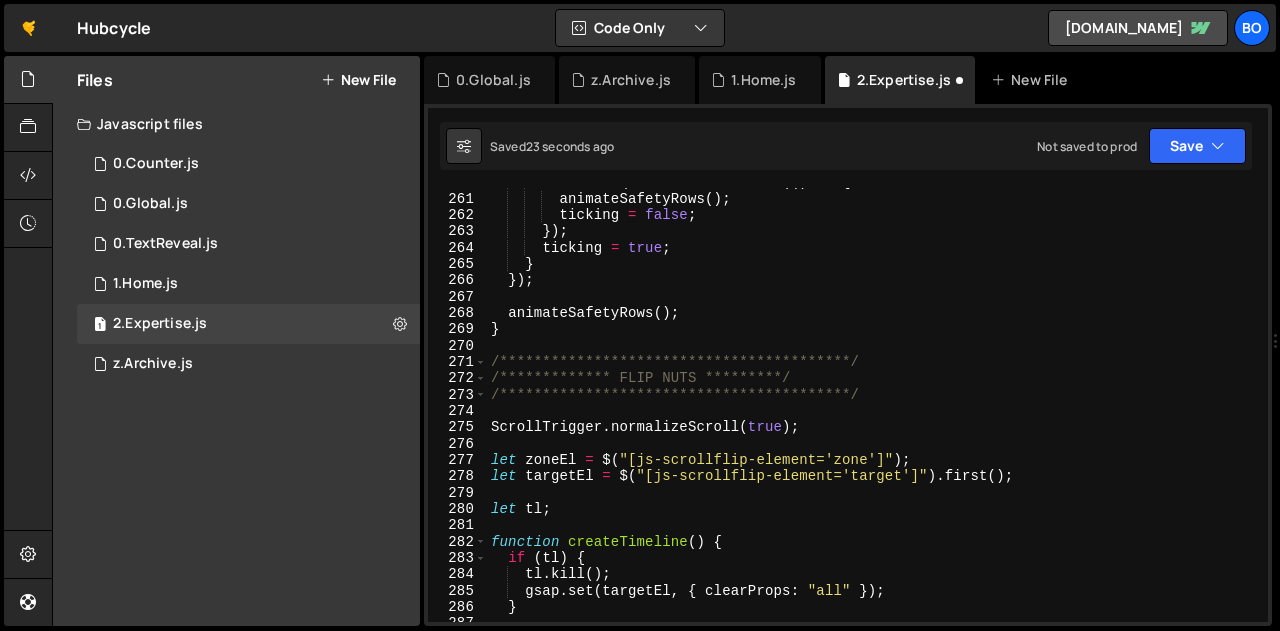 scroll, scrollTop: 4243, scrollLeft: 0, axis: vertical 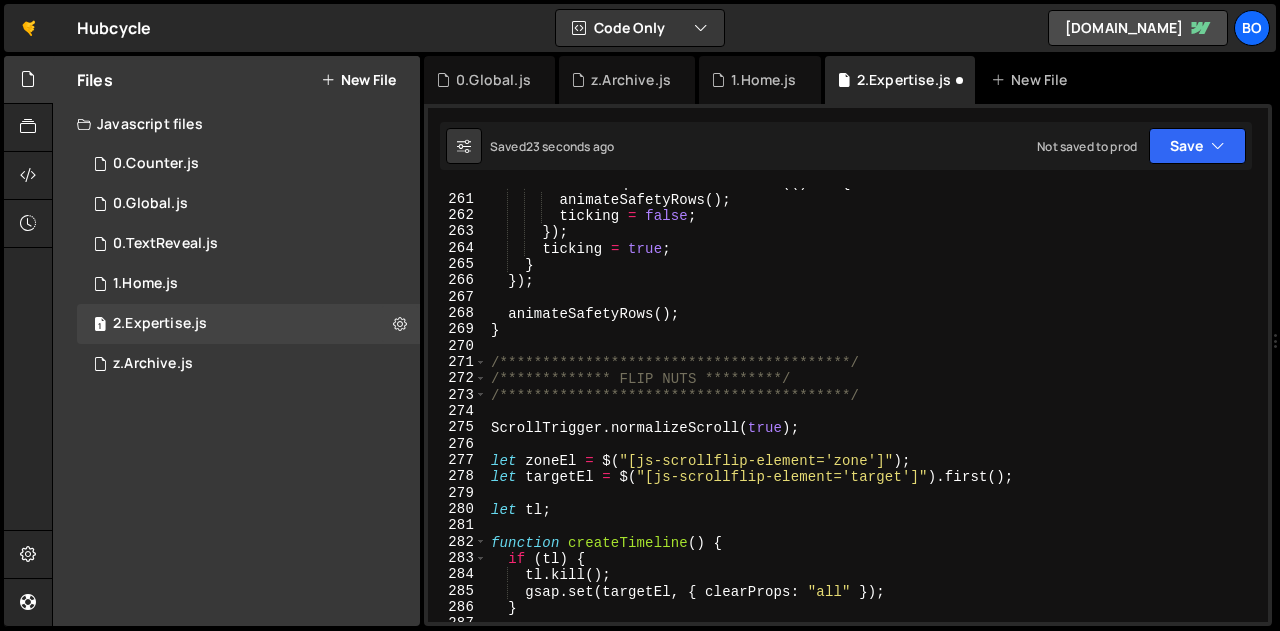 click on "**********" at bounding box center [873, 408] 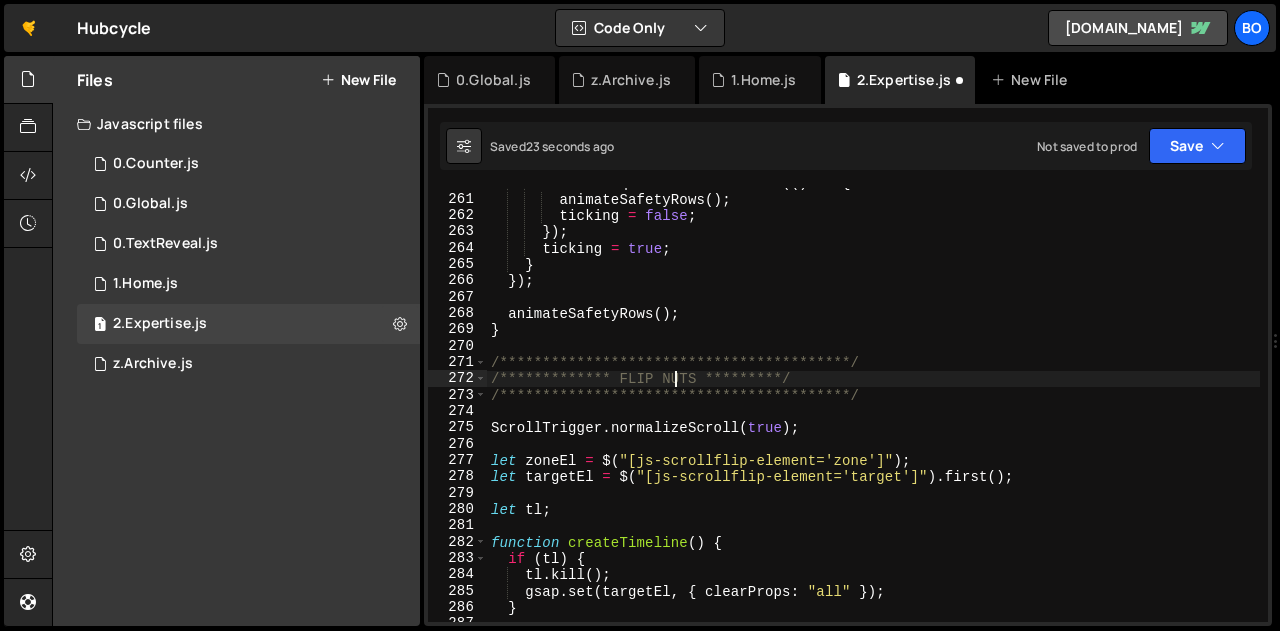 click on "**********" at bounding box center (873, 408) 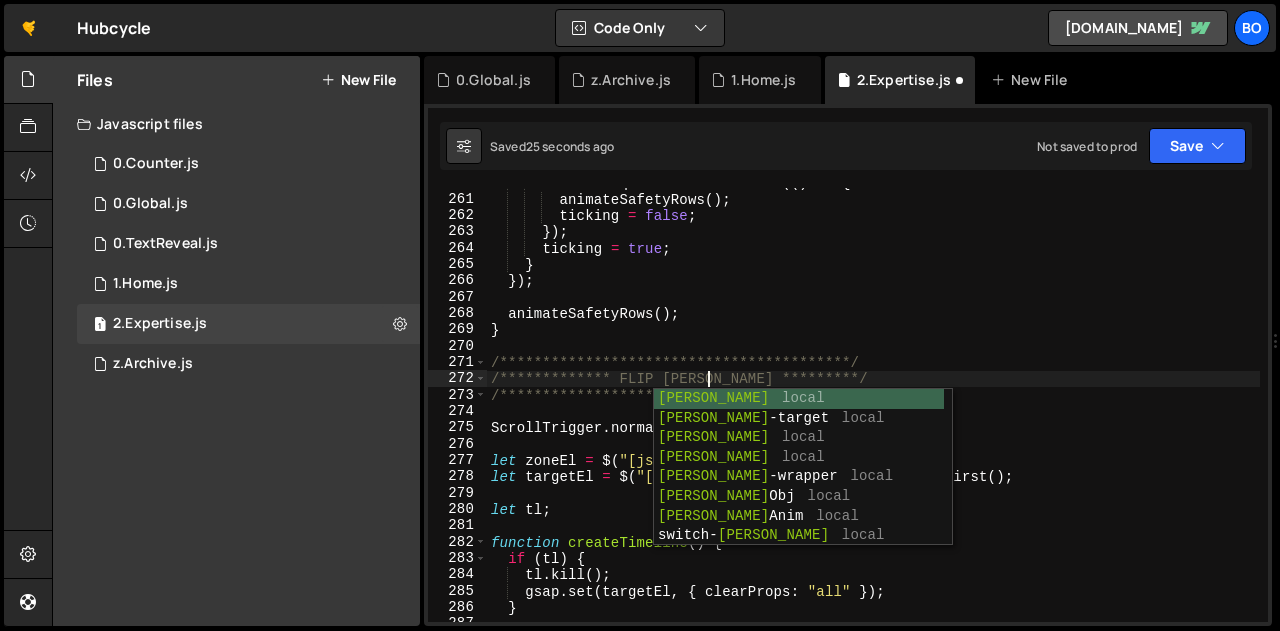 scroll, scrollTop: 0, scrollLeft: 14, axis: horizontal 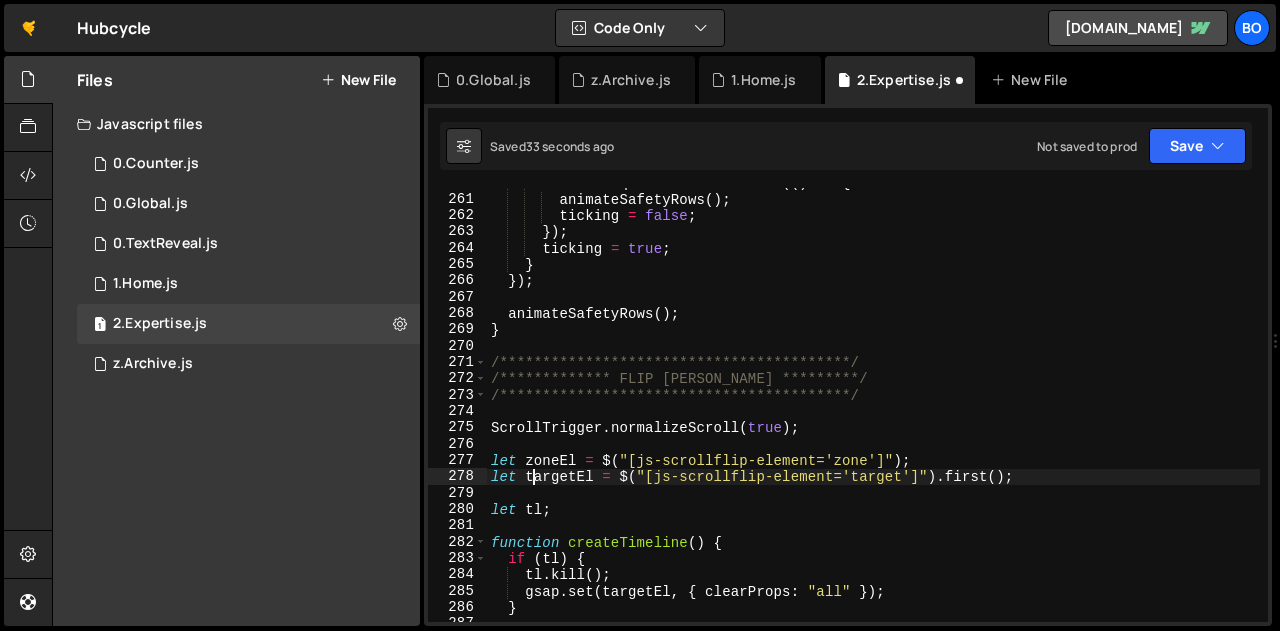 drag, startPoint x: 533, startPoint y: 473, endPoint x: 519, endPoint y: 460, distance: 19.104973 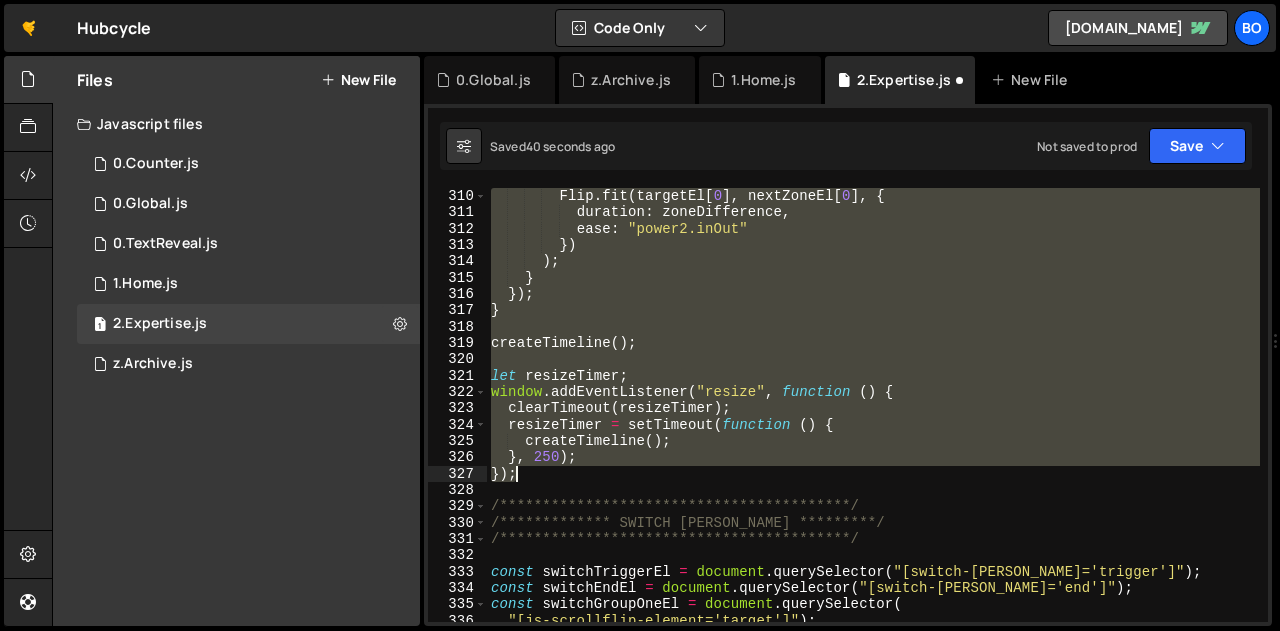 scroll, scrollTop: 5047, scrollLeft: 0, axis: vertical 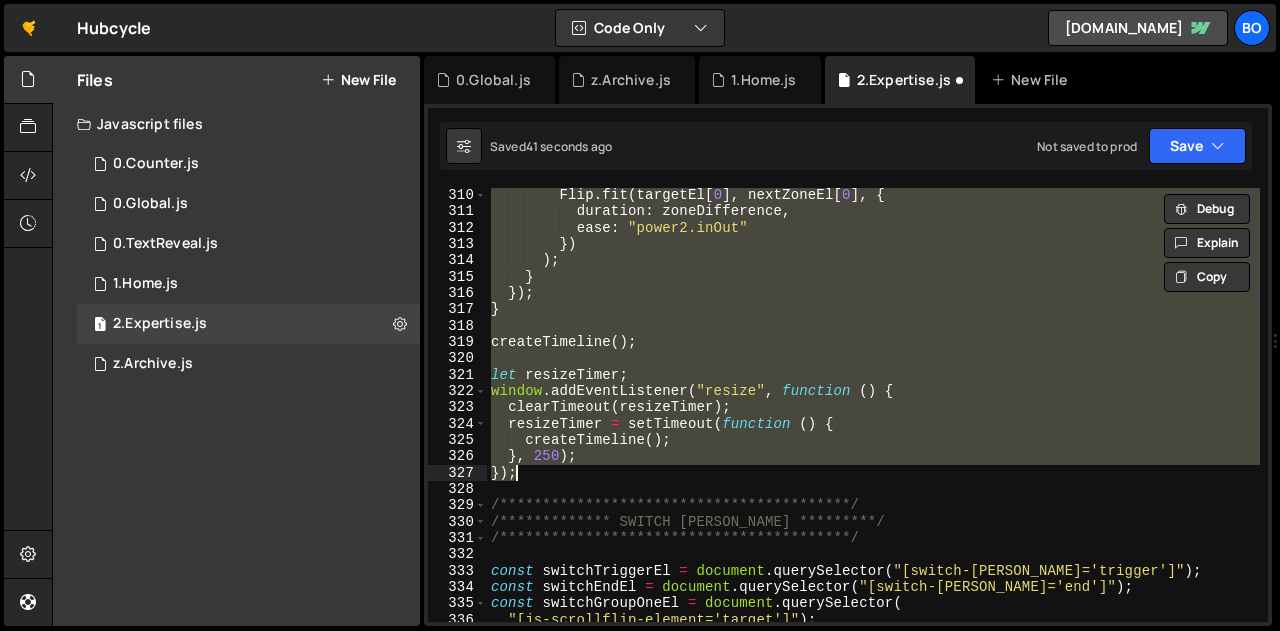 paste 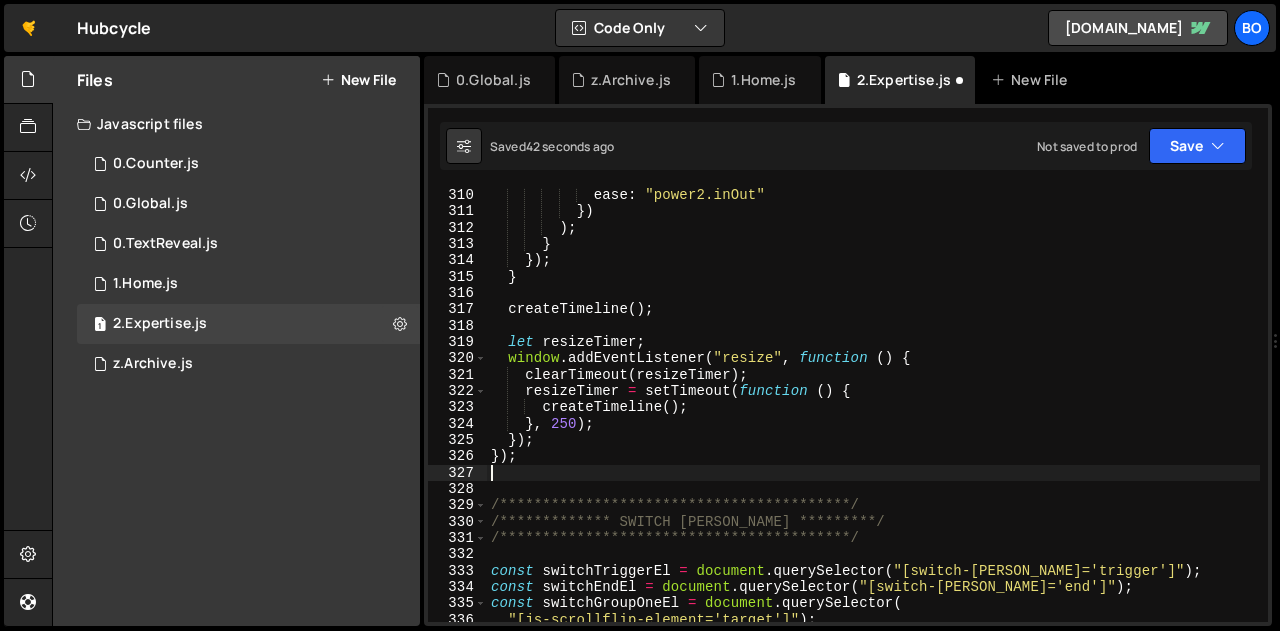 scroll, scrollTop: 0, scrollLeft: 0, axis: both 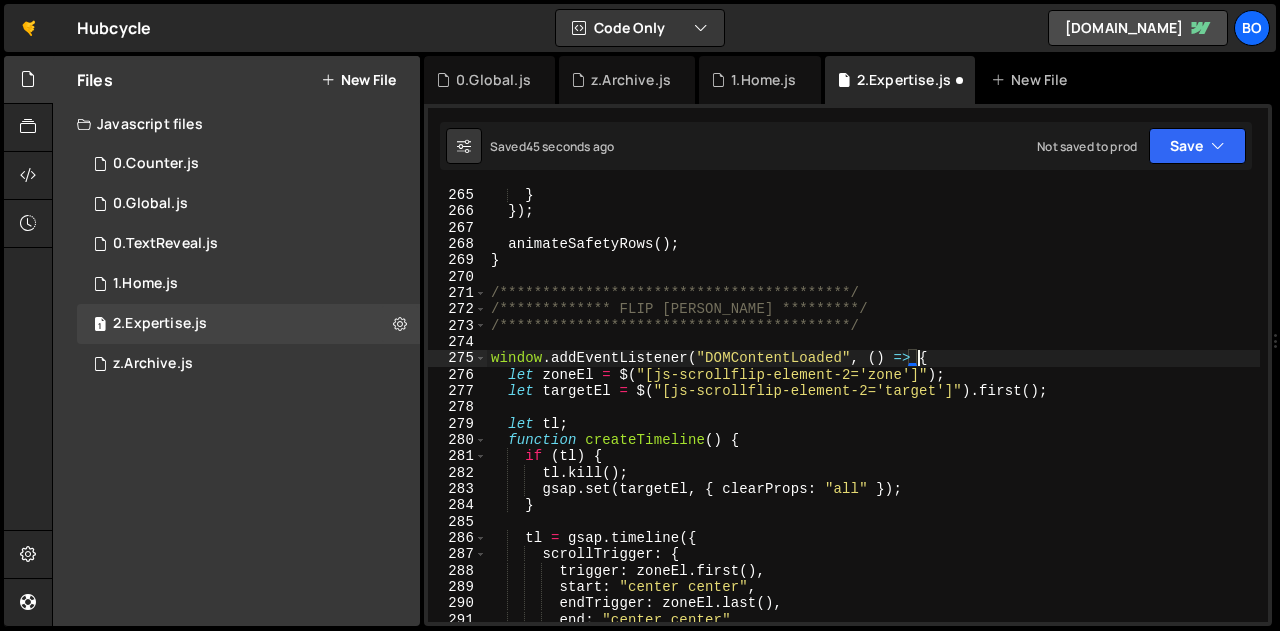 click on "**********" at bounding box center (873, 420) 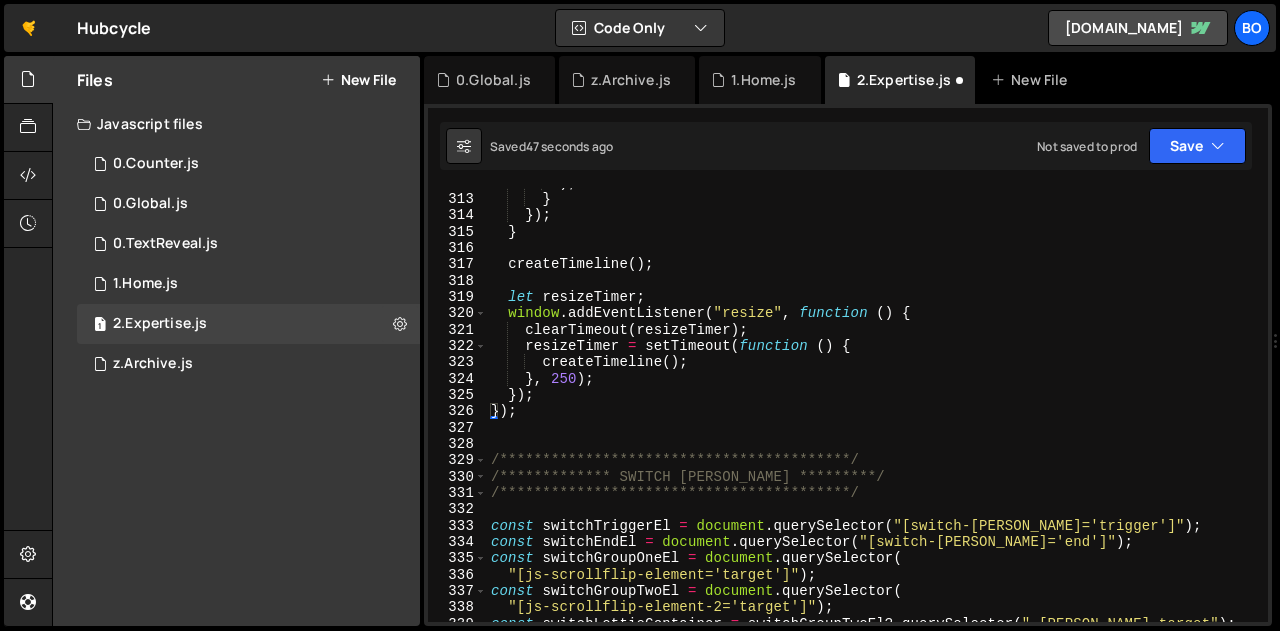 scroll, scrollTop: 5094, scrollLeft: 0, axis: vertical 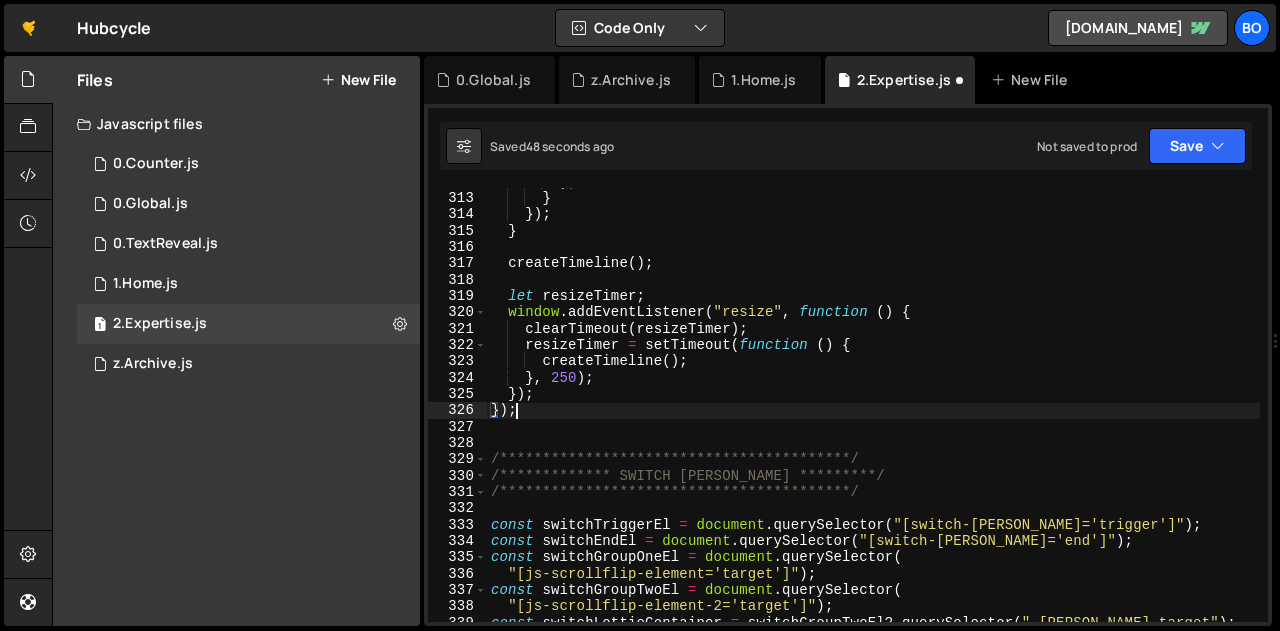 click on "**********" at bounding box center (873, 407) 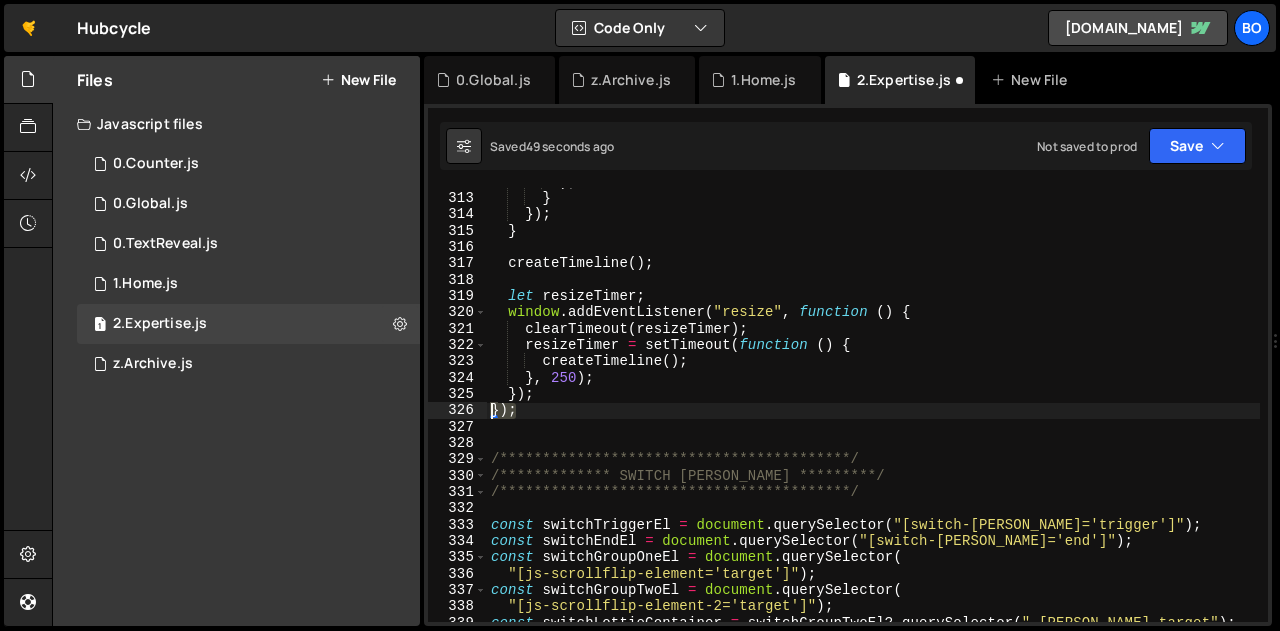 drag, startPoint x: 554, startPoint y: 412, endPoint x: 459, endPoint y: 414, distance: 95.02105 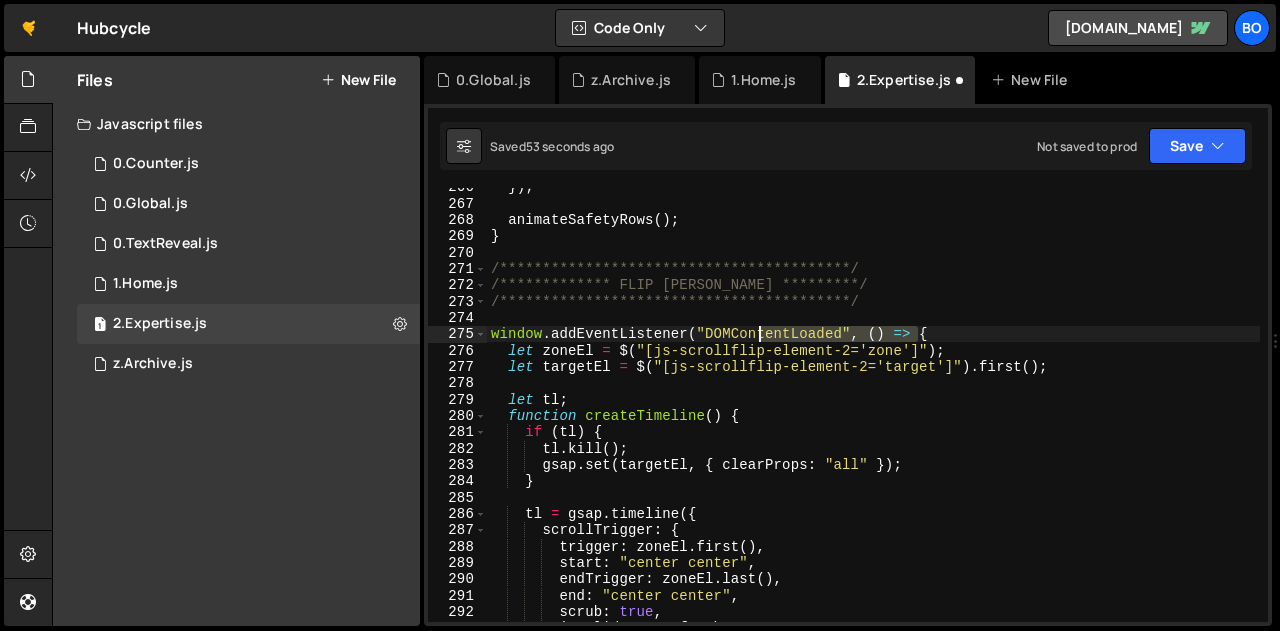 scroll, scrollTop: 4337, scrollLeft: 0, axis: vertical 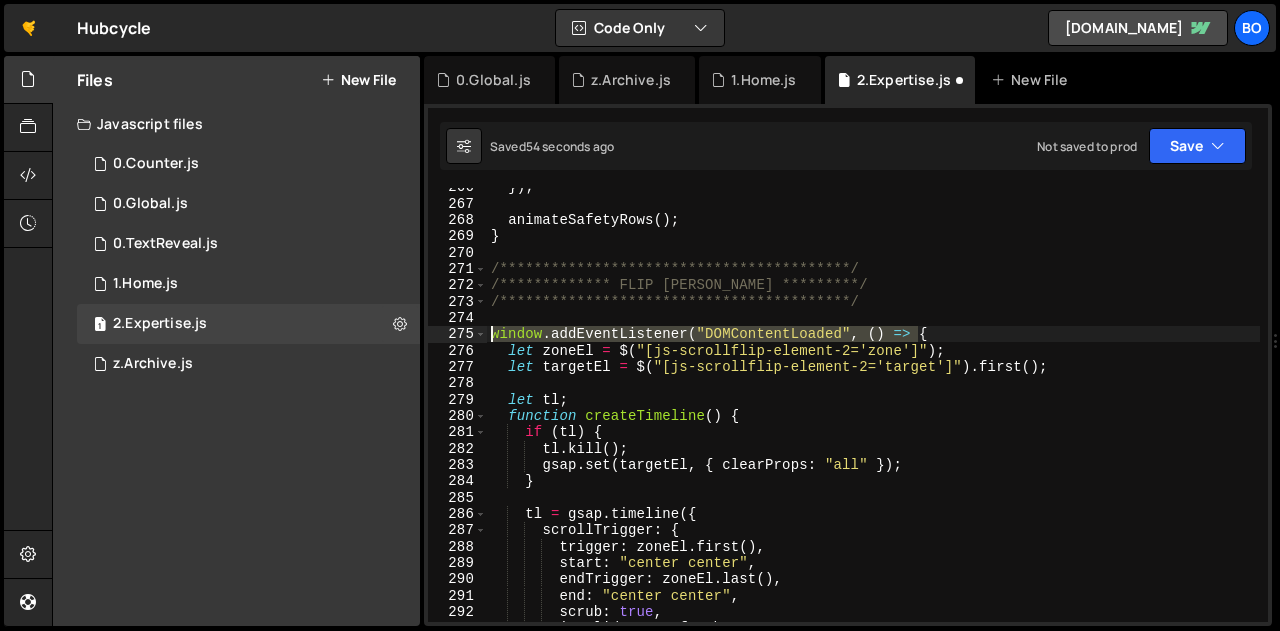 drag, startPoint x: 927, startPoint y: 327, endPoint x: 469, endPoint y: 338, distance: 458.13208 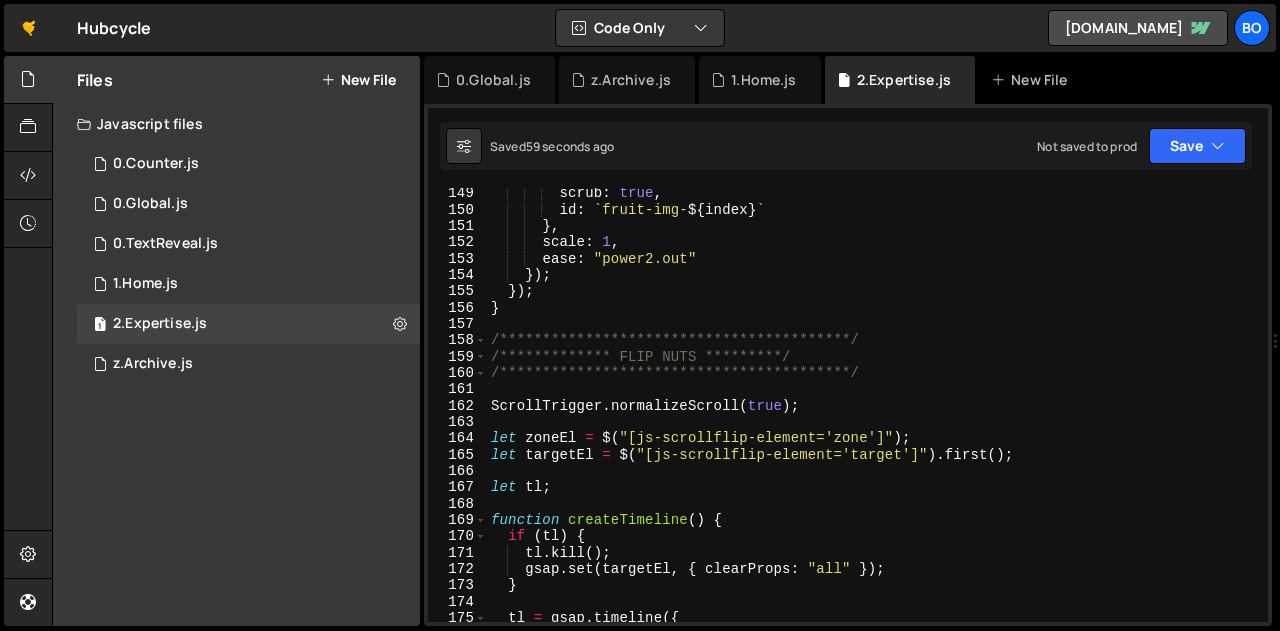 scroll, scrollTop: 2423, scrollLeft: 0, axis: vertical 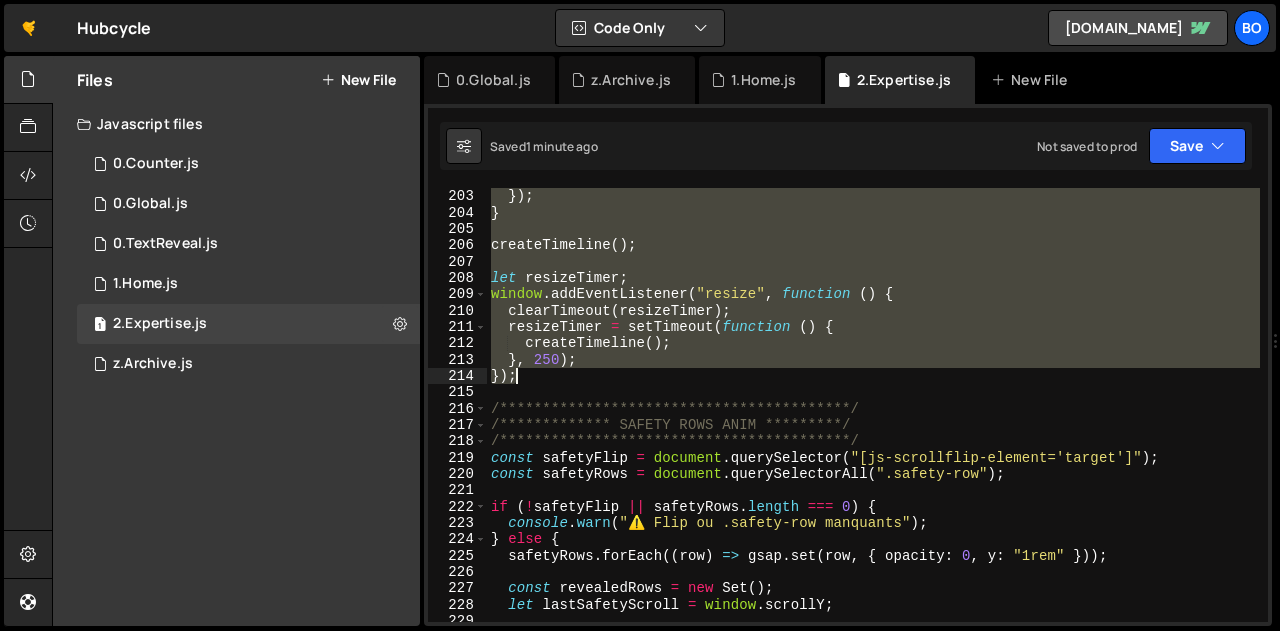 drag, startPoint x: 490, startPoint y: 332, endPoint x: 524, endPoint y: 376, distance: 55.605755 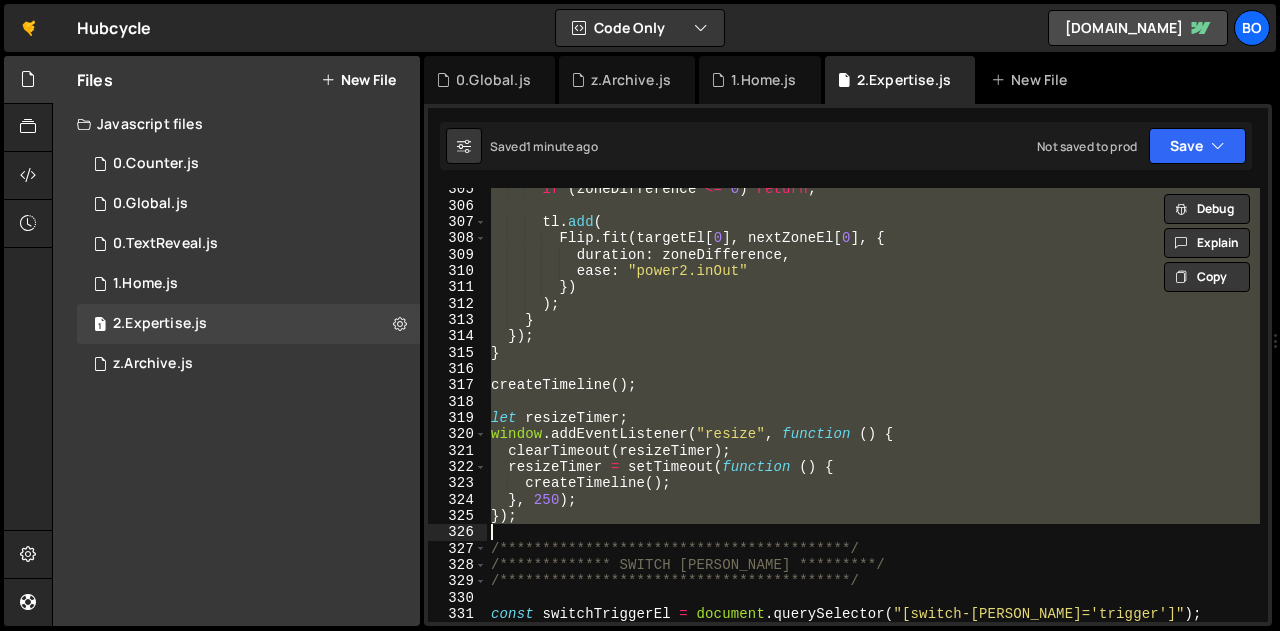 scroll, scrollTop: 4972, scrollLeft: 0, axis: vertical 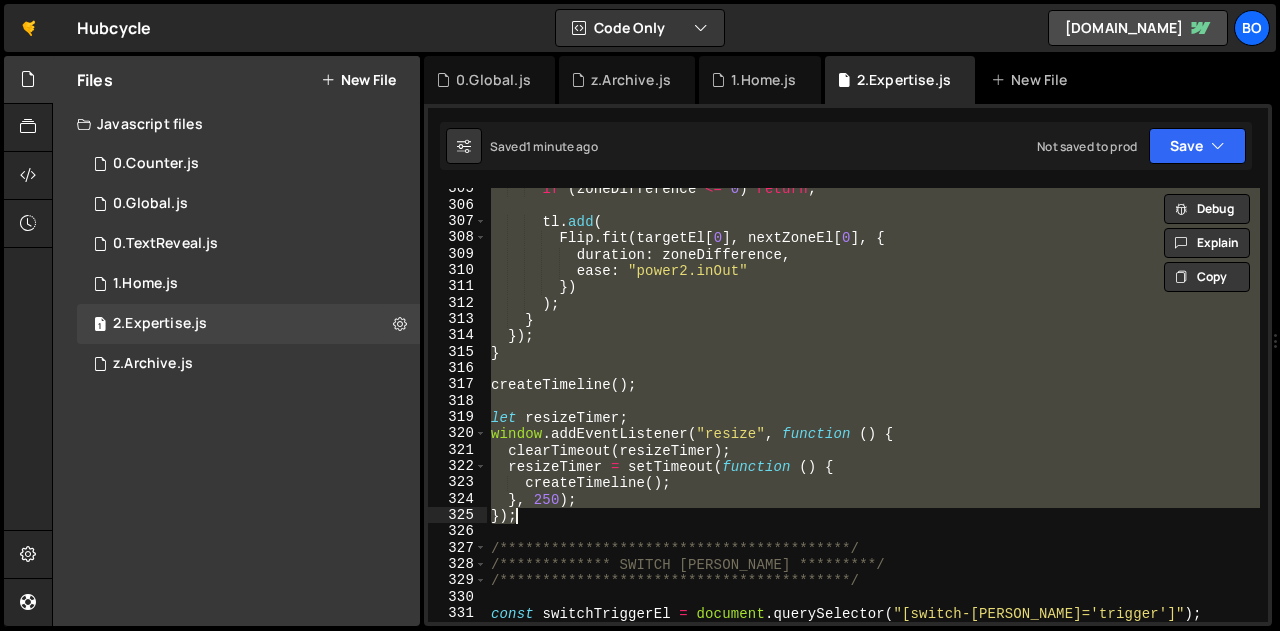 drag, startPoint x: 493, startPoint y: 296, endPoint x: 621, endPoint y: 515, distance: 253.66316 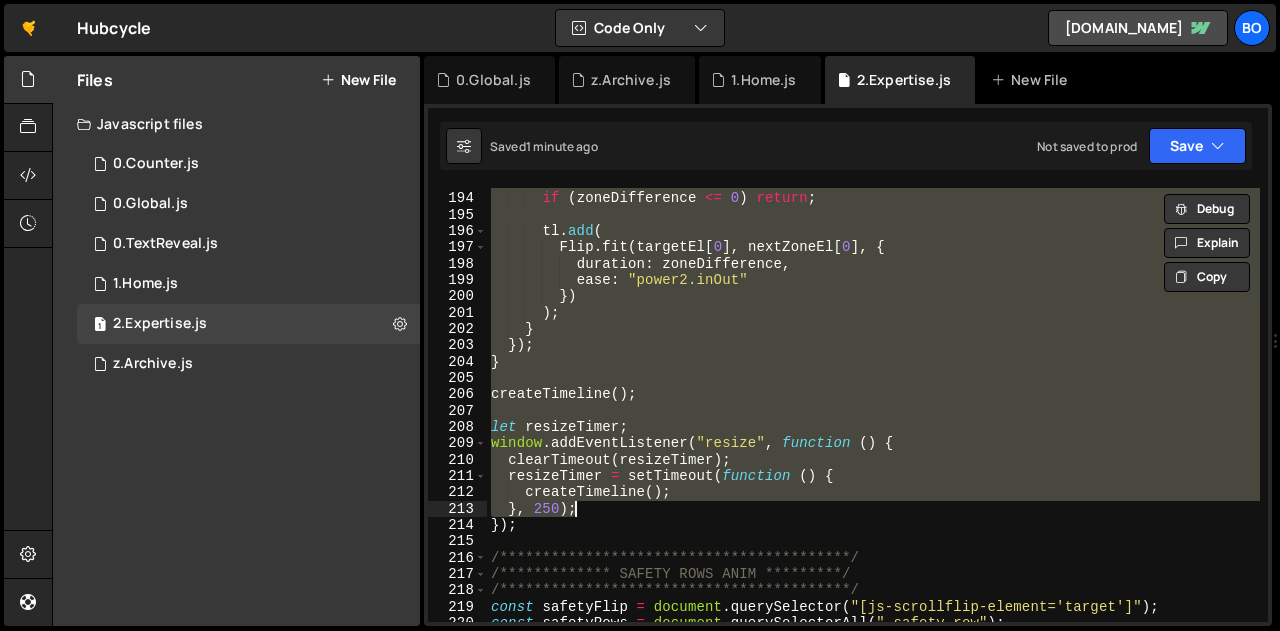 scroll, scrollTop: 3150, scrollLeft: 0, axis: vertical 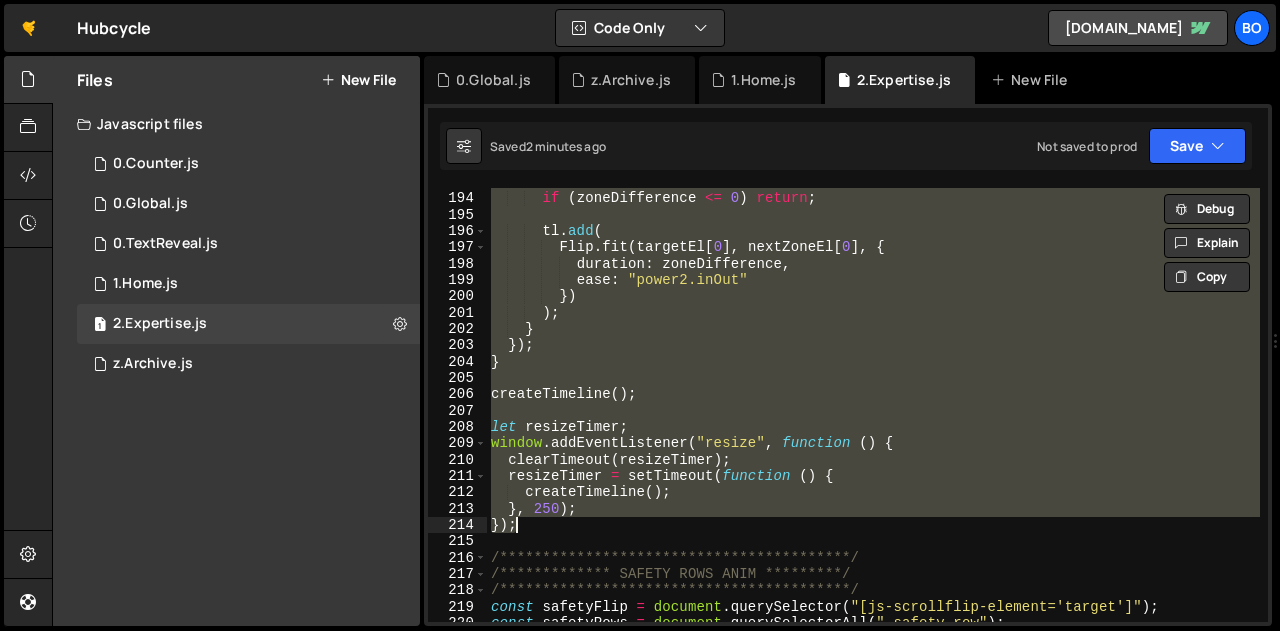 drag, startPoint x: 493, startPoint y: 263, endPoint x: 596, endPoint y: 524, distance: 280.58865 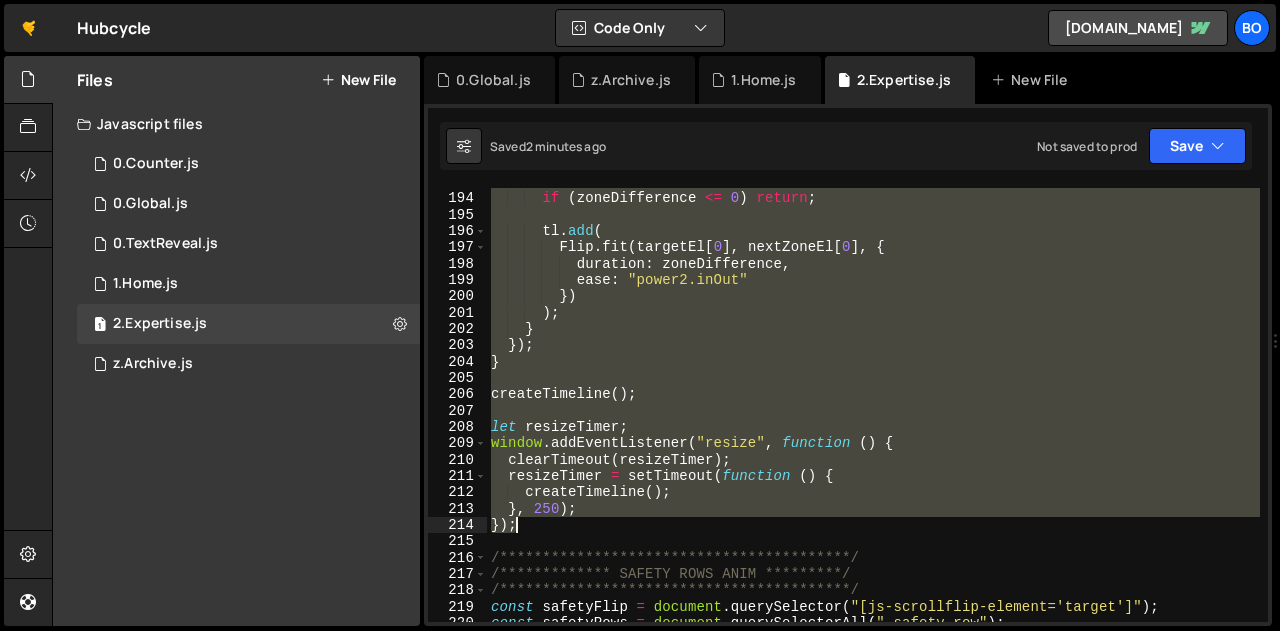 paste 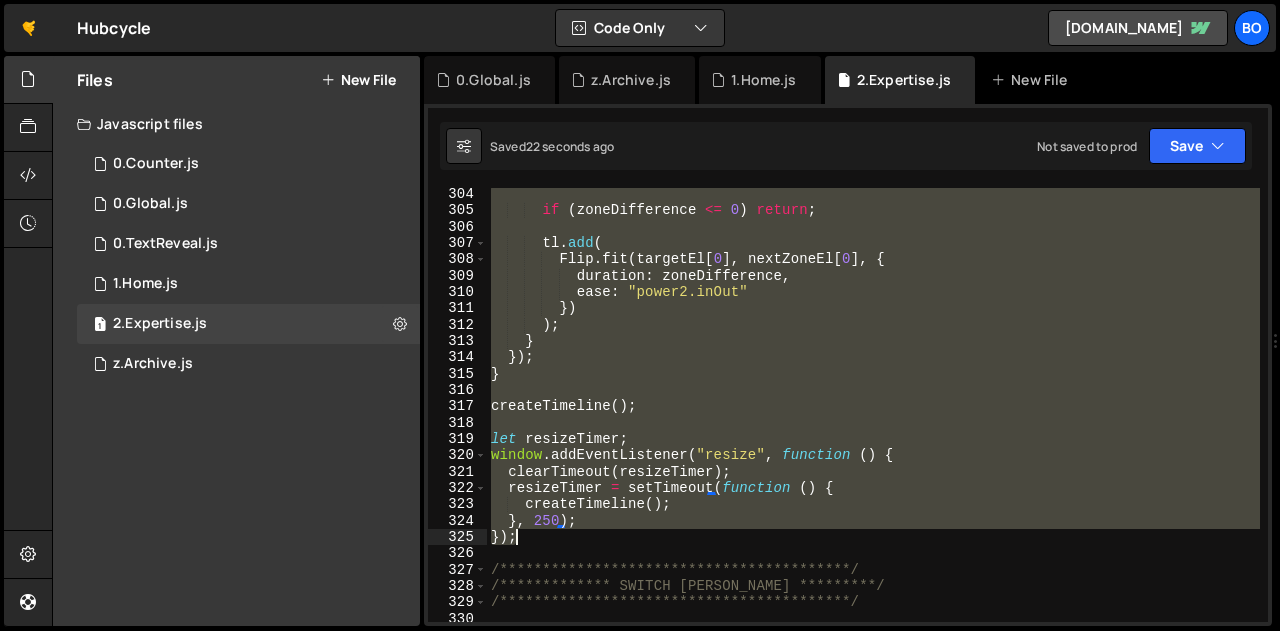 scroll, scrollTop: 4951, scrollLeft: 0, axis: vertical 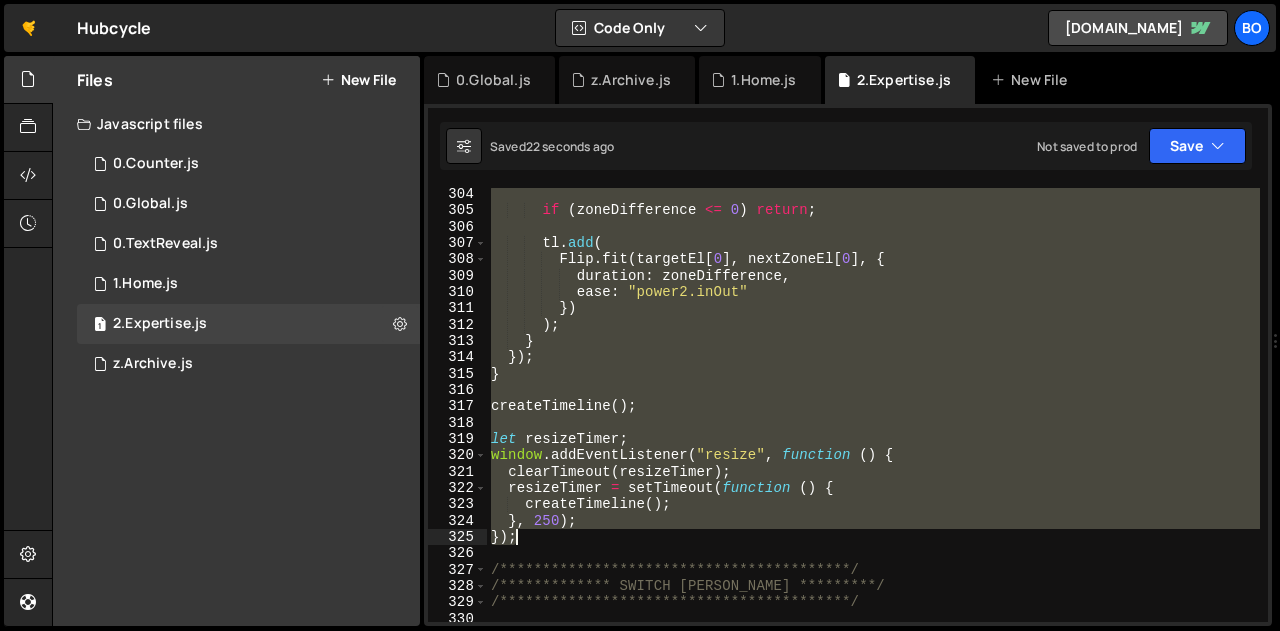 drag, startPoint x: 490, startPoint y: 416, endPoint x: 557, endPoint y: 536, distance: 137.43726 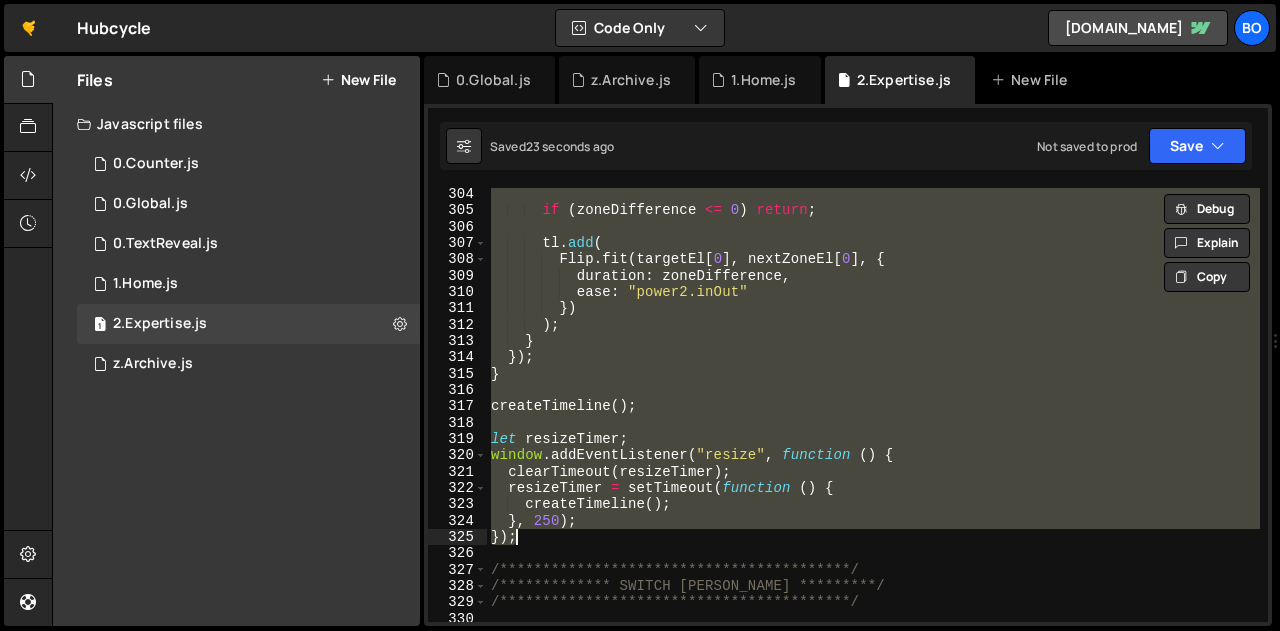 paste 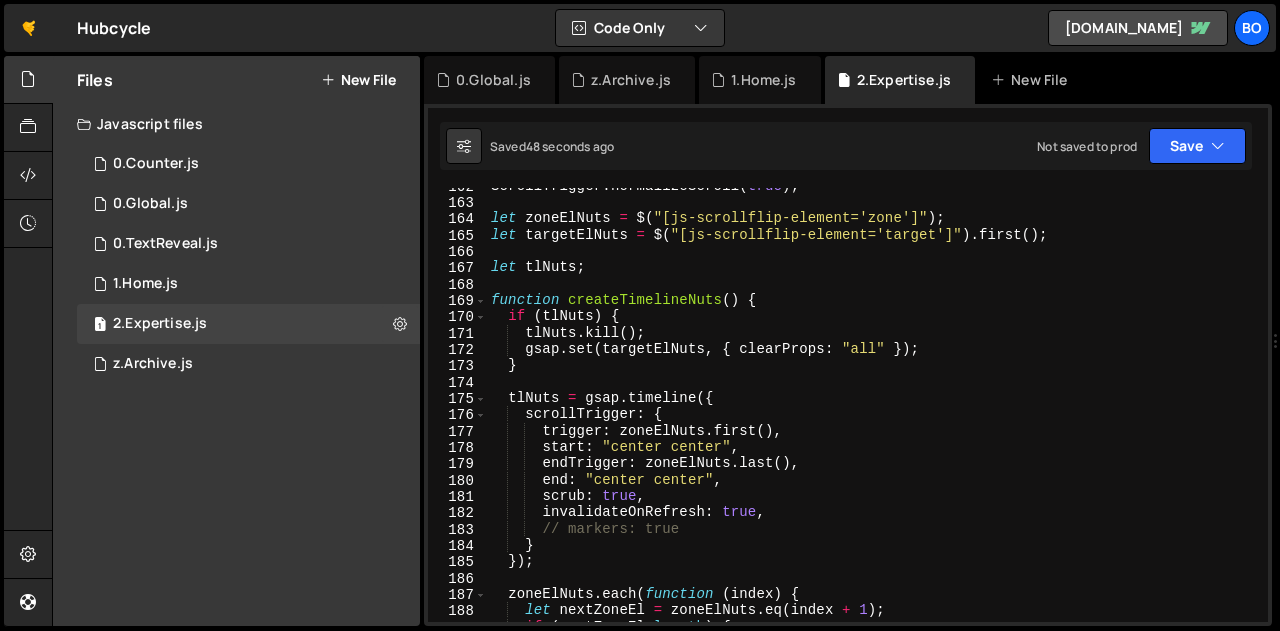 scroll, scrollTop: 2639, scrollLeft: 0, axis: vertical 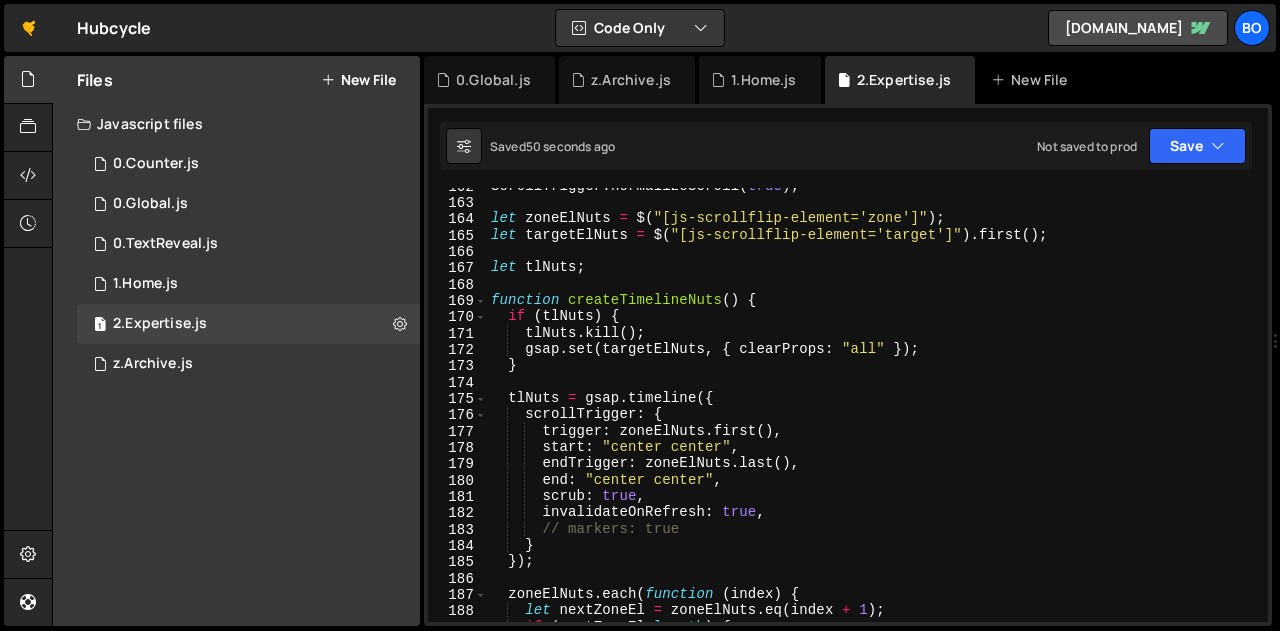 click on "ScrollTrigger . normalizeScroll ( true ) ; let   zoneElNuts   =   $ ( "[js-scrollflip-element='zone']" ) ; let   targetElNuts   =   $ ( "[js-scrollflip-element='target']" ) . first ( ) ; let   tlNuts ; function   createTimelineNuts ( )   {    if   ( tlNuts )   {       tlNuts . kill ( ) ;       gsap . set ( targetElNuts ,   {   clearProps :   "all"   }) ;    }    tlNuts   =   gsap . timeline ({       scrollTrigger :   {          trigger :   zoneElNuts . first ( ) ,          start :   "center center" ,          endTrigger :   zoneElNuts . last ( ) ,          end :   "center center" ,          scrub :   true ,          invalidateOnRefresh :   true ,          // markers: true       }    }) ;    zoneElNuts . each ( function   ( index )   {       let   nextZoneEl   =   zoneElNuts . eq ( index   +   1 ) ;       if   ( nextZoneEl . length )   {" at bounding box center (873, 411) 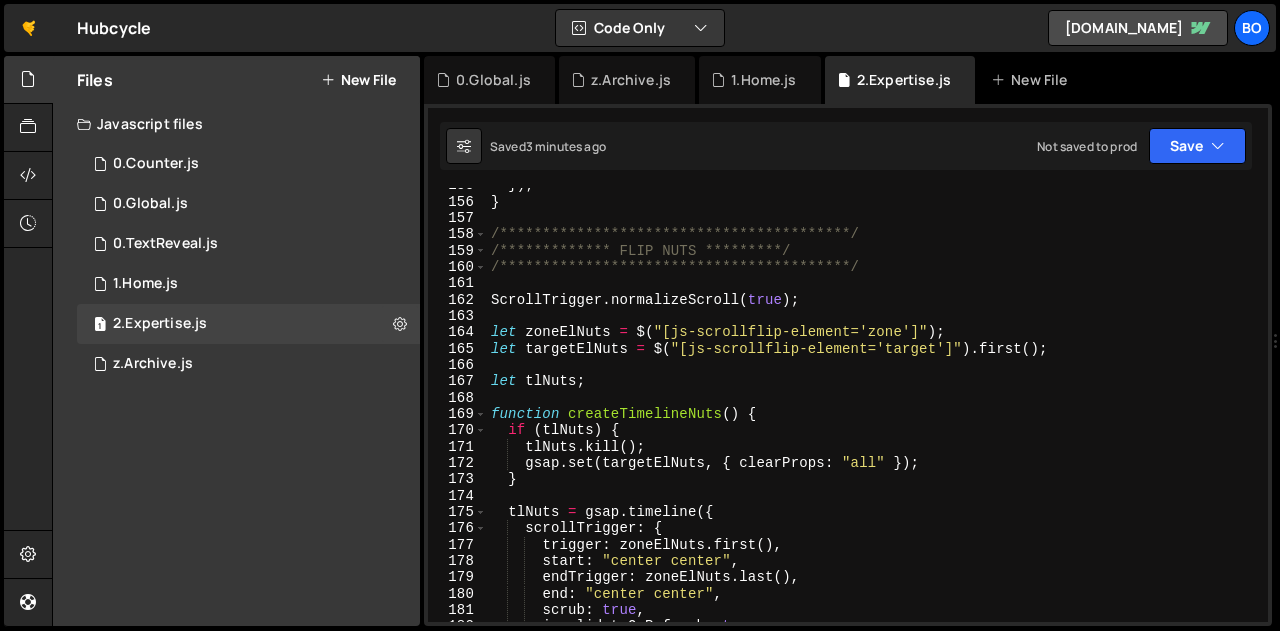 scroll, scrollTop: 2526, scrollLeft: 0, axis: vertical 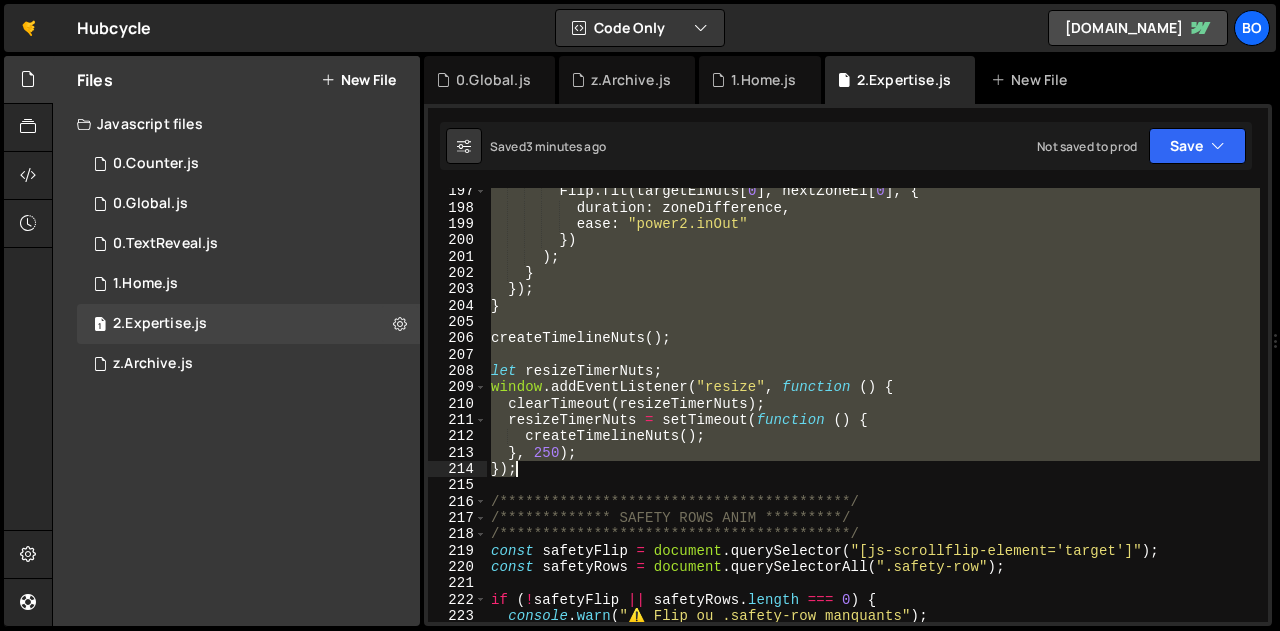 drag, startPoint x: 492, startPoint y: 295, endPoint x: 584, endPoint y: 465, distance: 193.2977 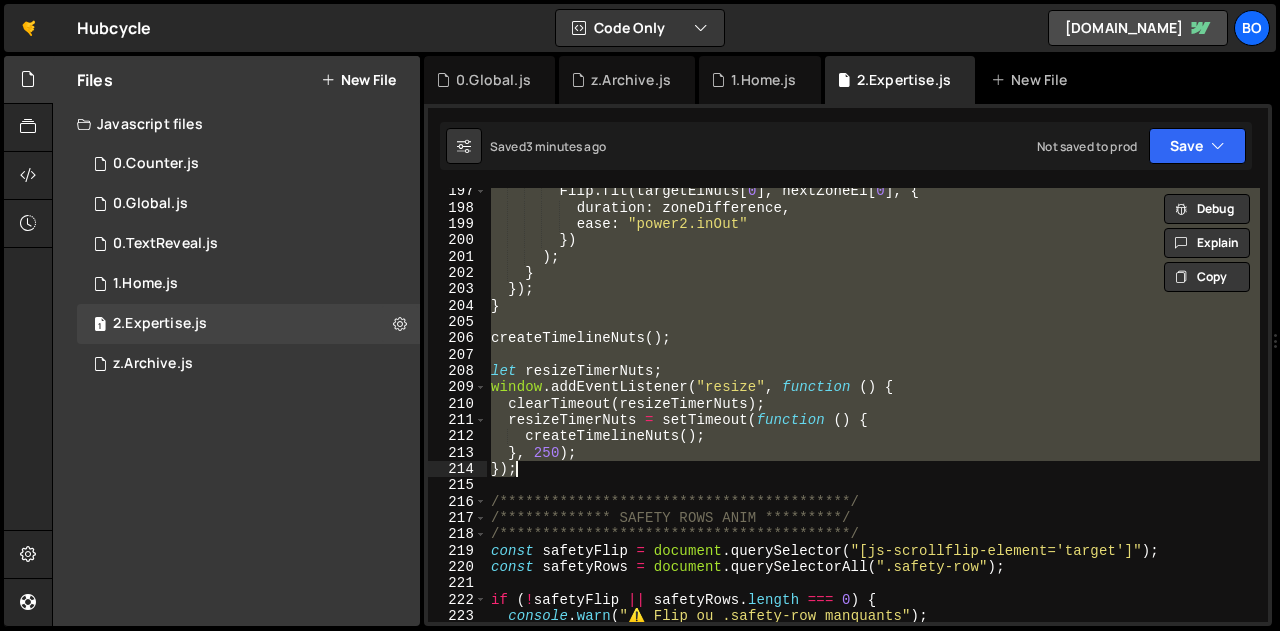paste 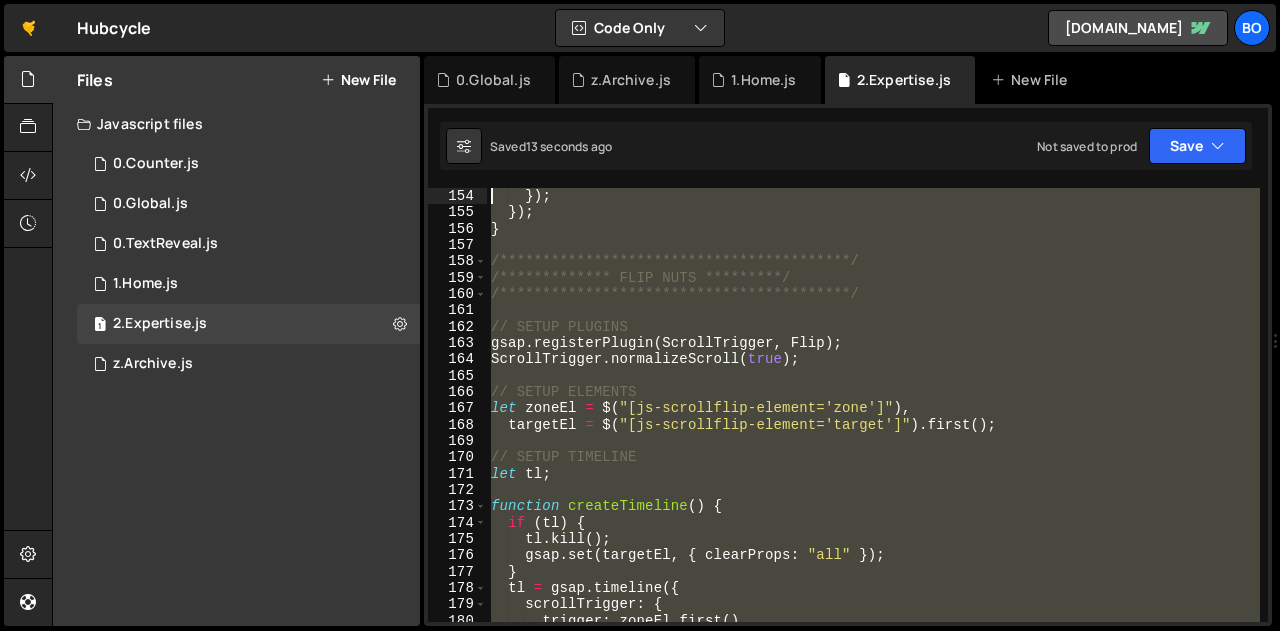 scroll, scrollTop: 2188, scrollLeft: 0, axis: vertical 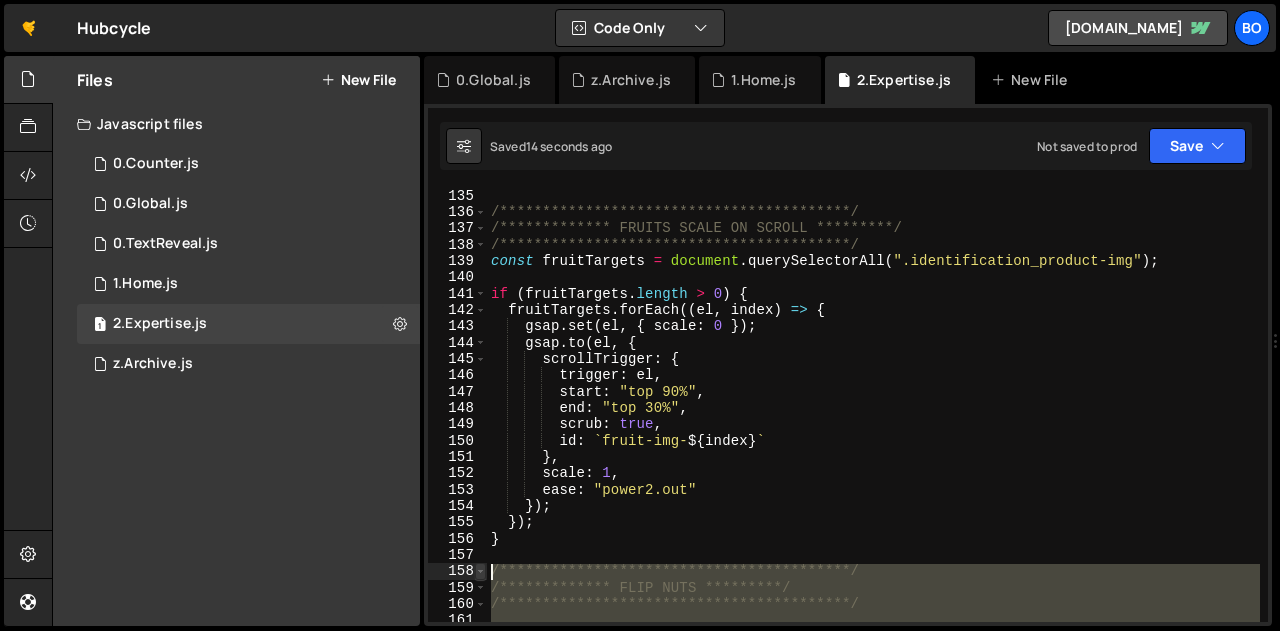drag, startPoint x: 540, startPoint y: 437, endPoint x: 482, endPoint y: 573, distance: 147.85127 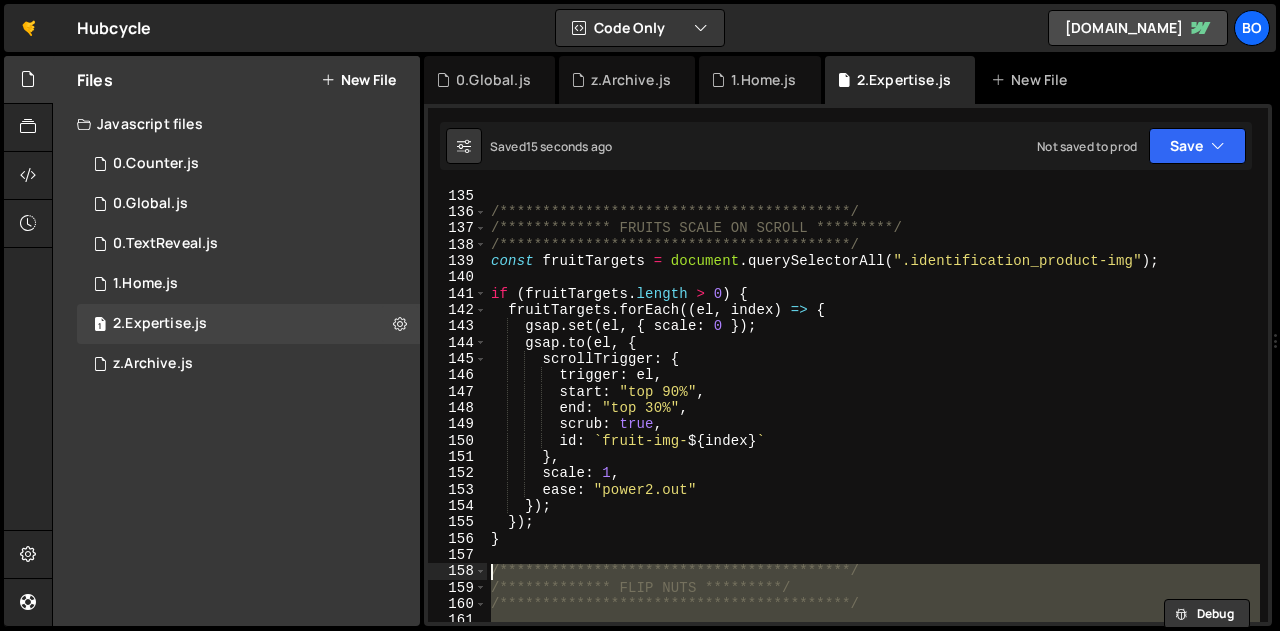 click on "**********" at bounding box center (873, 405) 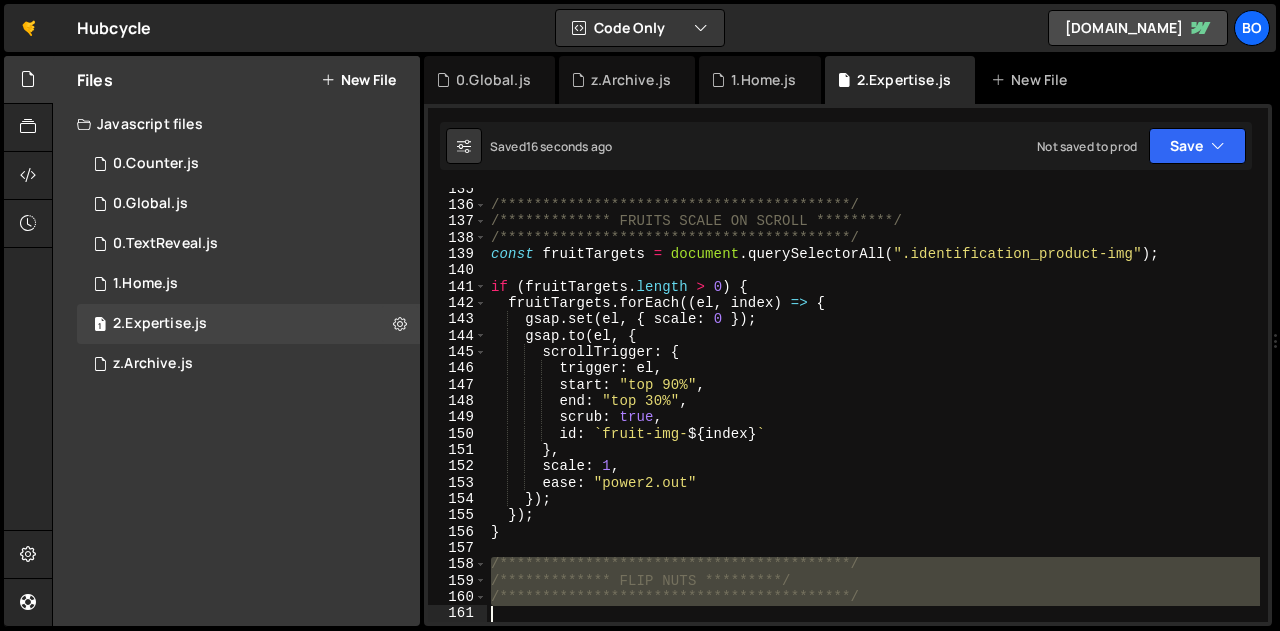 scroll, scrollTop: 2195, scrollLeft: 0, axis: vertical 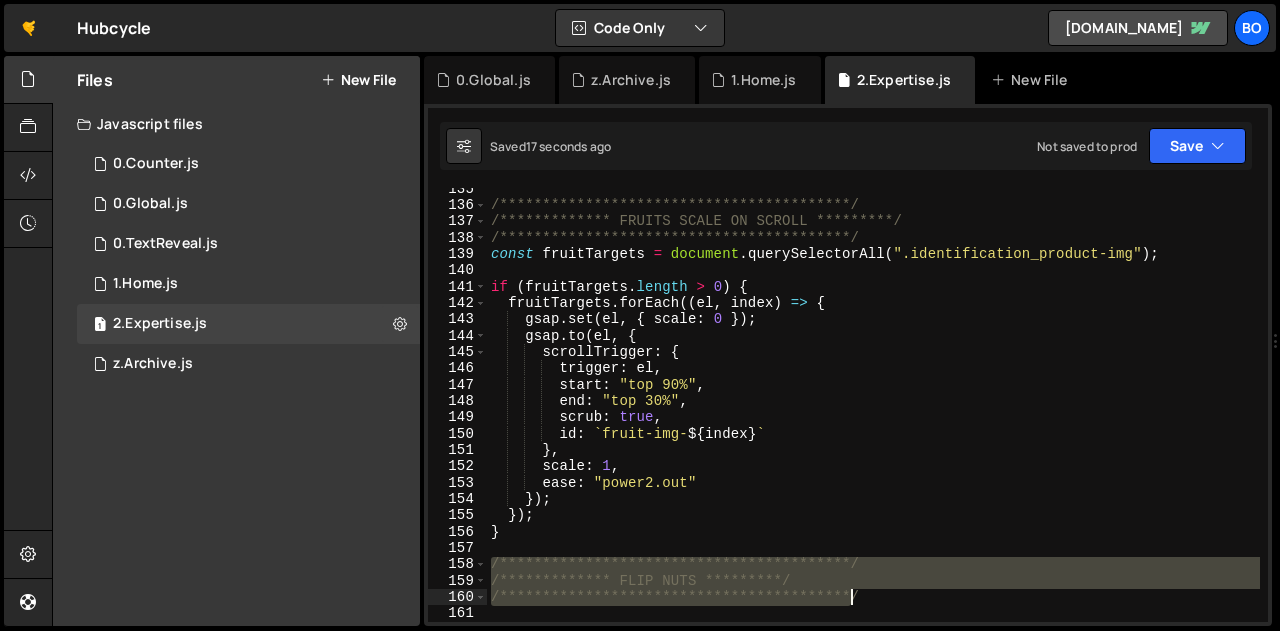 drag, startPoint x: 491, startPoint y: 571, endPoint x: 852, endPoint y: 602, distance: 362.32858 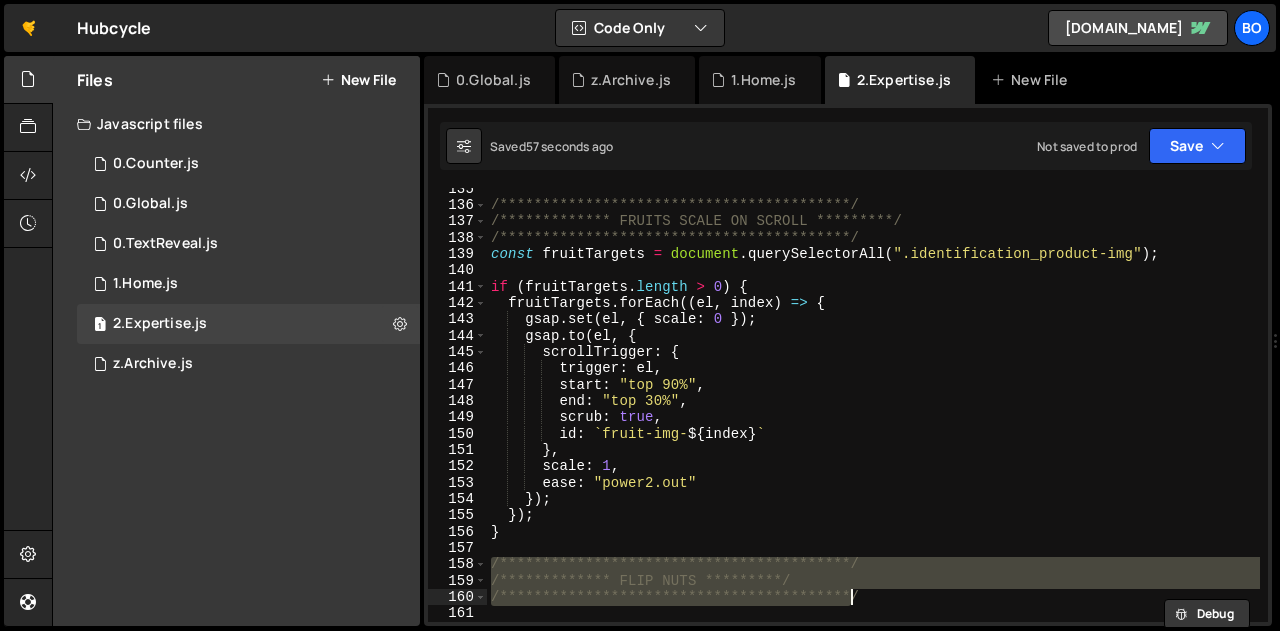 click on "**********" at bounding box center (873, 414) 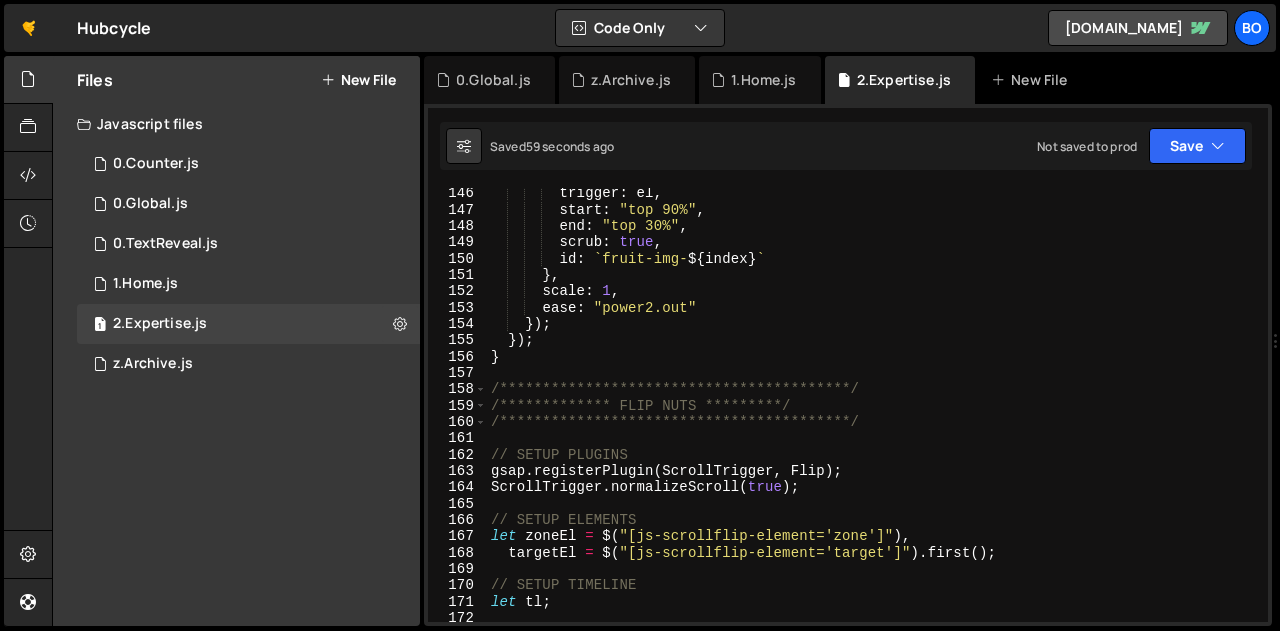 scroll, scrollTop: 2371, scrollLeft: 0, axis: vertical 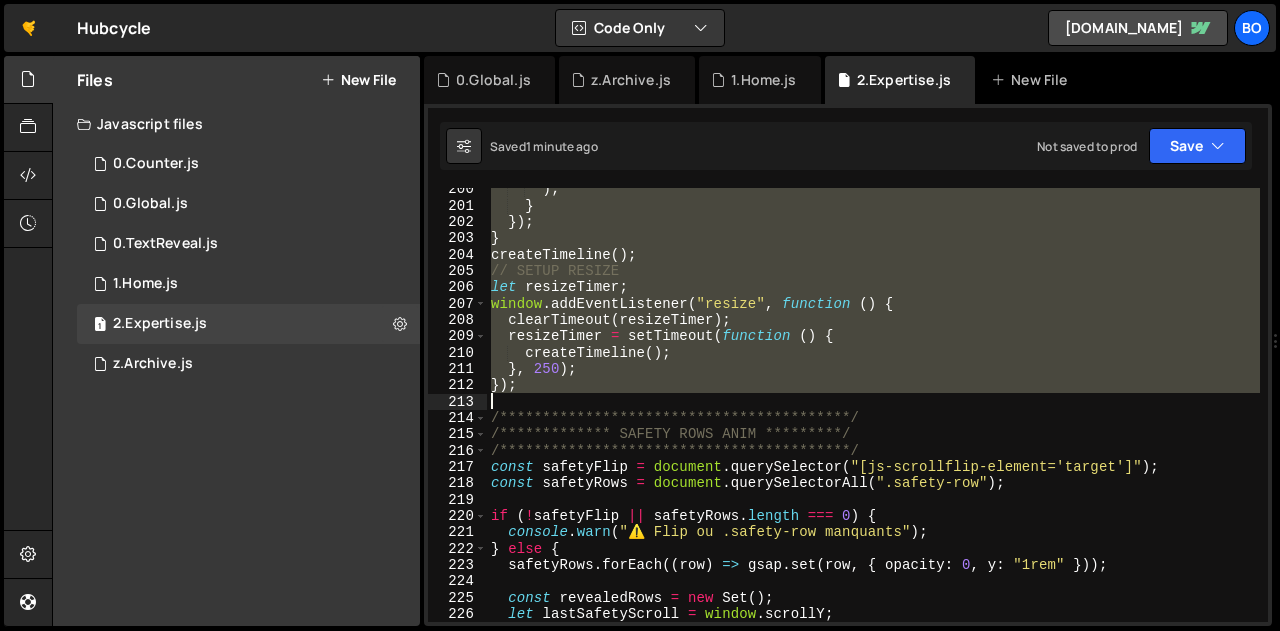 drag, startPoint x: 490, startPoint y: 385, endPoint x: 599, endPoint y: 399, distance: 109.89541 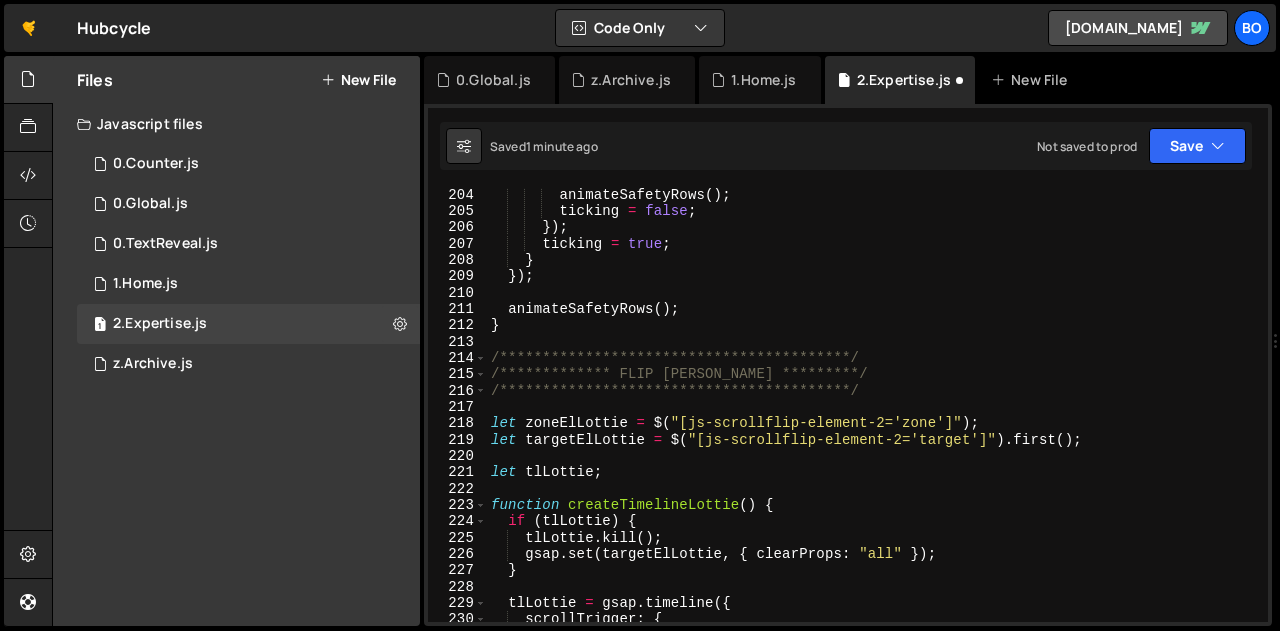 scroll, scrollTop: 3317, scrollLeft: 0, axis: vertical 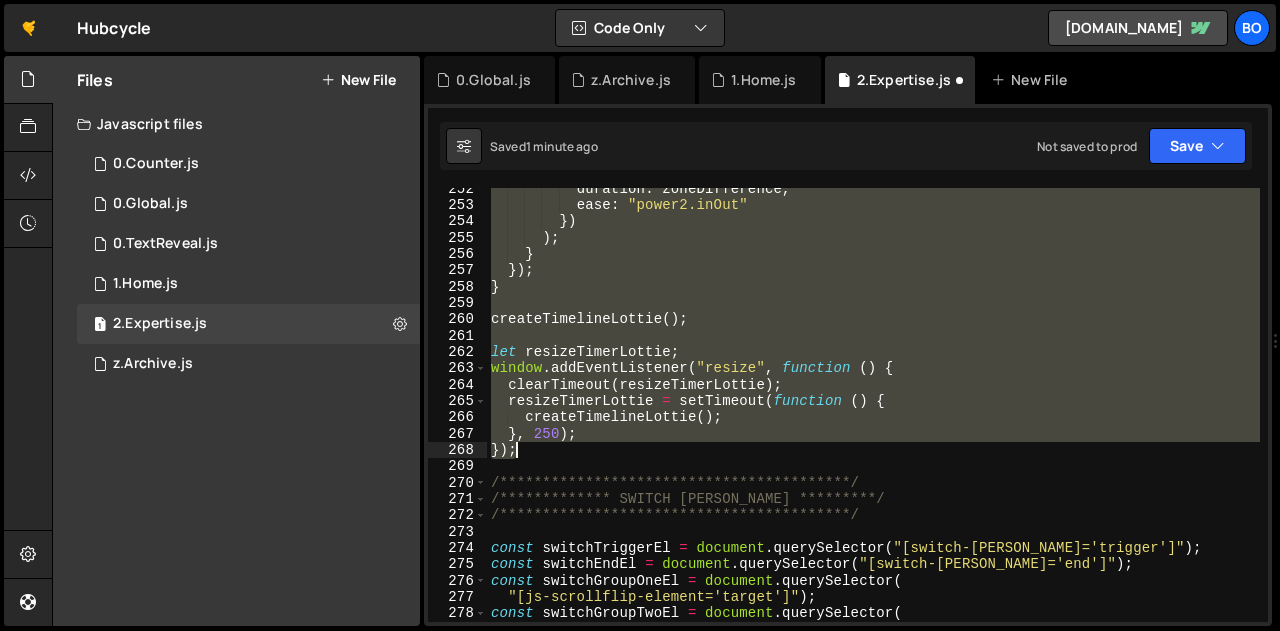 drag, startPoint x: 494, startPoint y: 357, endPoint x: 611, endPoint y: 452, distance: 150.71164 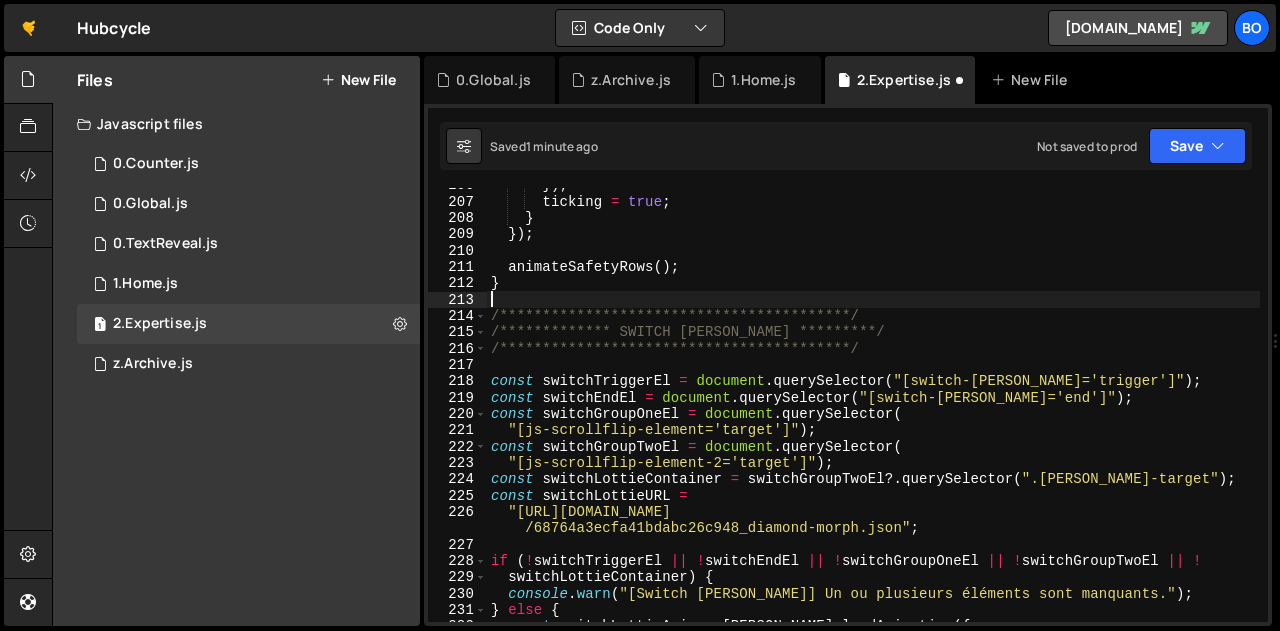 scroll, scrollTop: 3359, scrollLeft: 0, axis: vertical 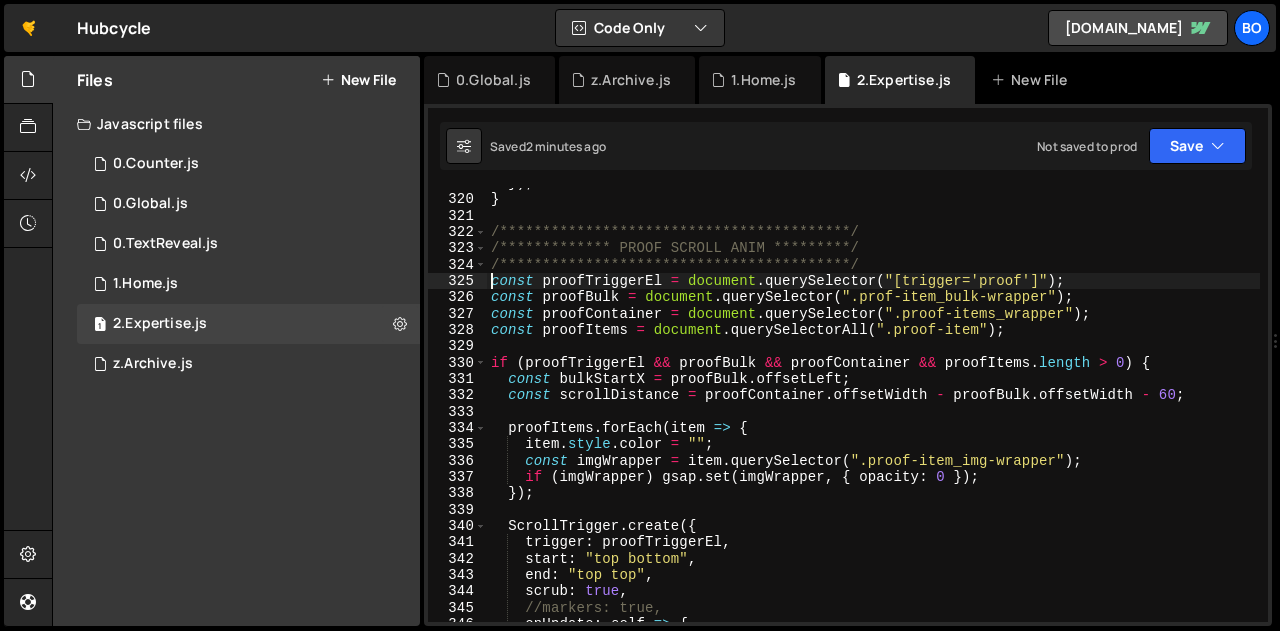 click on "**********" at bounding box center [873, 408] 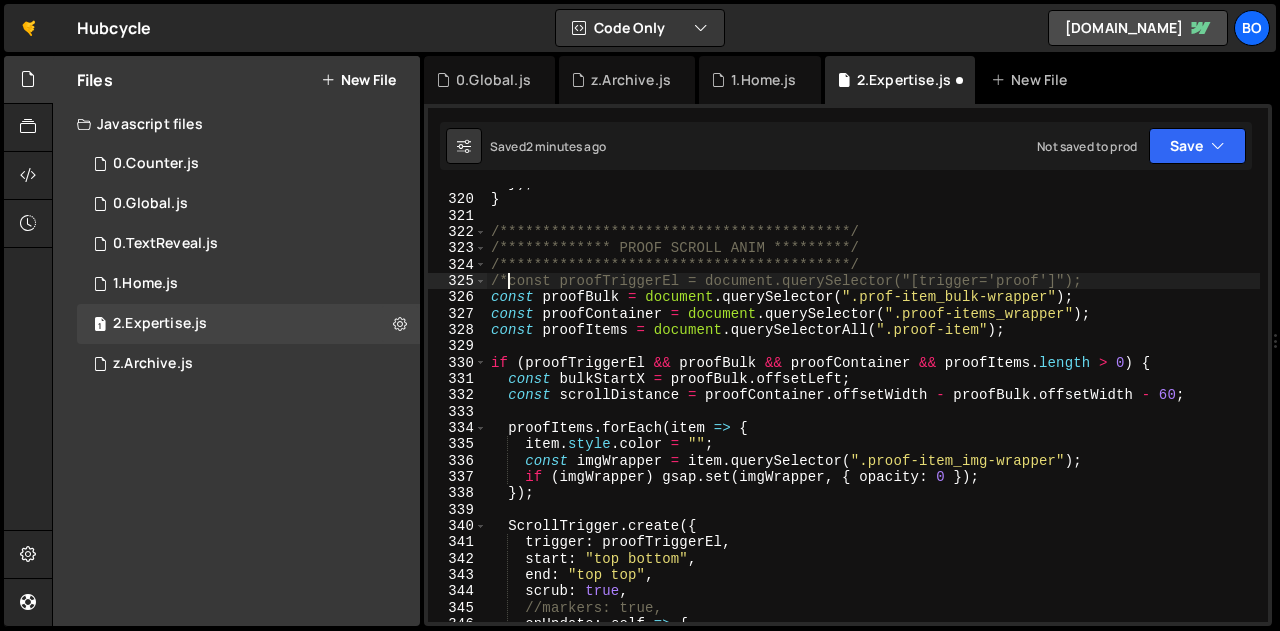 scroll, scrollTop: 0, scrollLeft: 0, axis: both 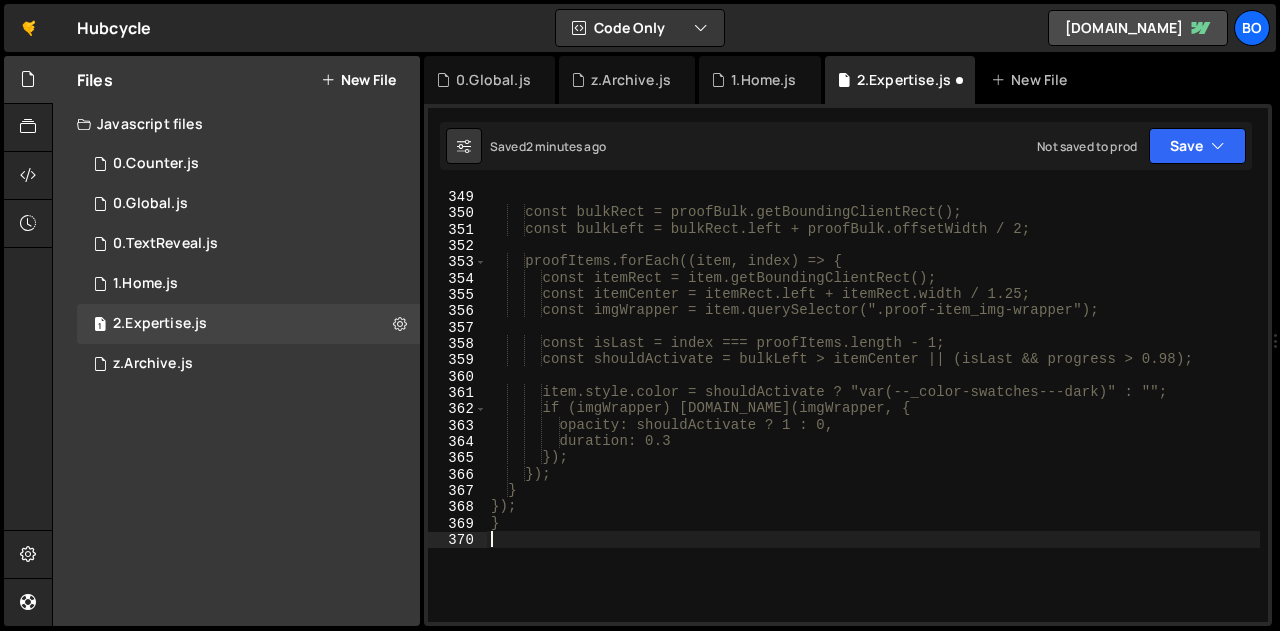 click on "gsap.set(proofBulk, { x: bulkStartX + scrollDistance * progress });         const bulkRect = proofBulk.getBoundingClientRect();         const bulkLeft = bulkRect.left + proofBulk.offsetWidth / 2;         proofItems.forEach((item, index) => {            const itemRect = item.getBoundingClientRect();            const itemCenter = itemRect.left + itemRect.width / 1.25;            const imgWrapper = item.querySelector(".proof-item_img-wrapper");            const isLast = index === proofItems.length - 1;            const shouldActivate = bulkLeft > itemCenter || (isLast && progress > 0.98);            item.style.color = shouldActivate ? "var(--_color-swatches---dark)" : "";            if (imgWrapper) gsap.to(imgWrapper, {               opacity: shouldActivate ? 1 : 0,               duration: 0.3            });         });      }   }); }" at bounding box center (873, 405) 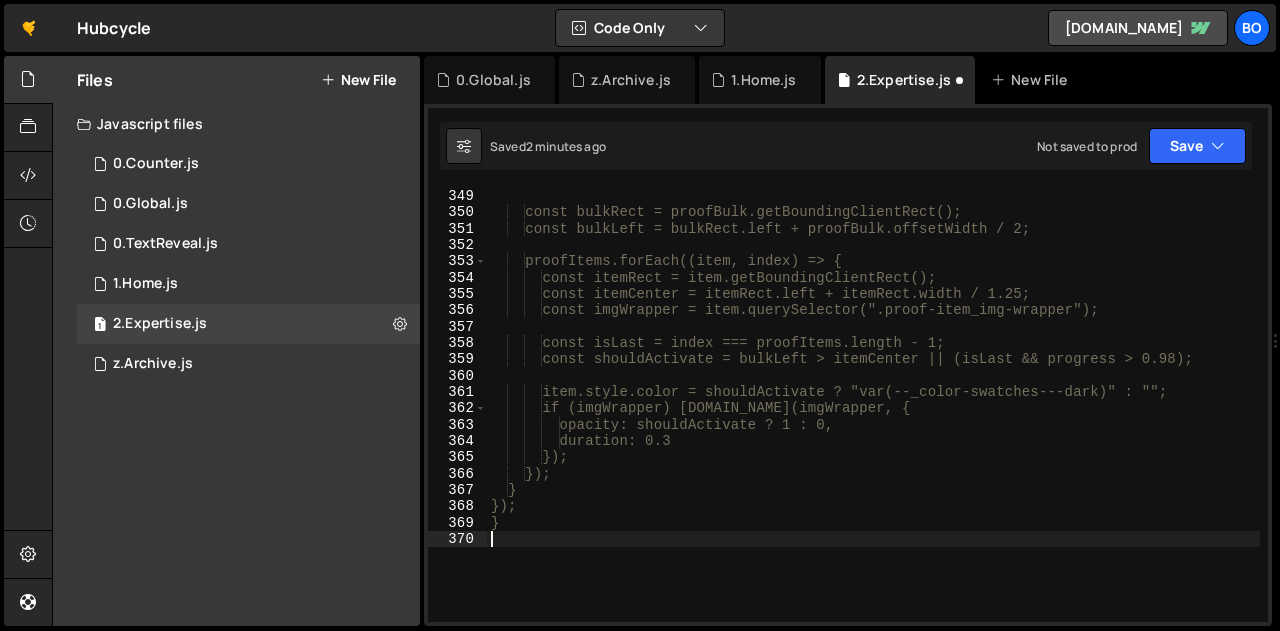 scroll, scrollTop: 5733, scrollLeft: 0, axis: vertical 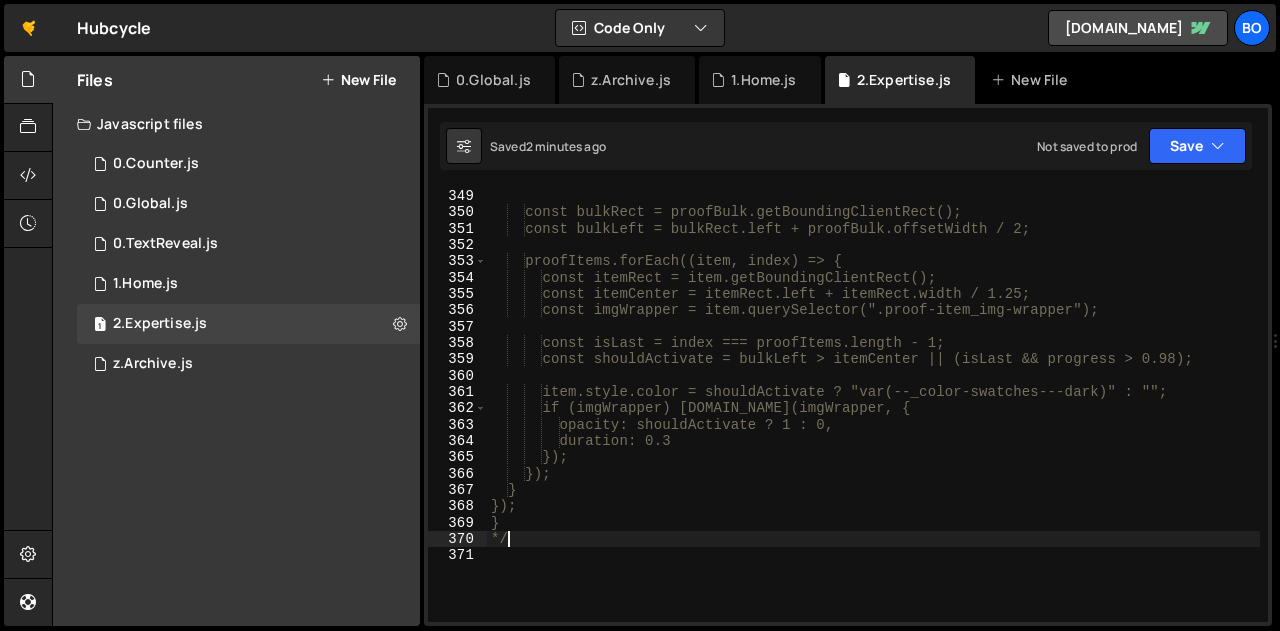 type on "*" 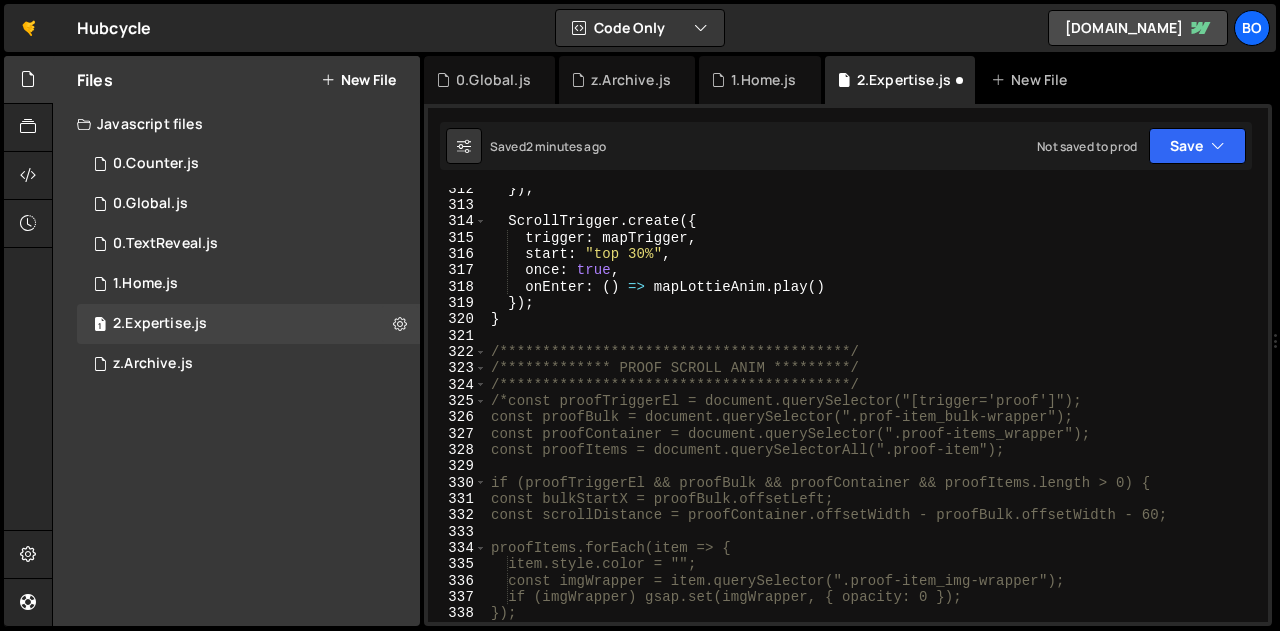scroll, scrollTop: 5135, scrollLeft: 0, axis: vertical 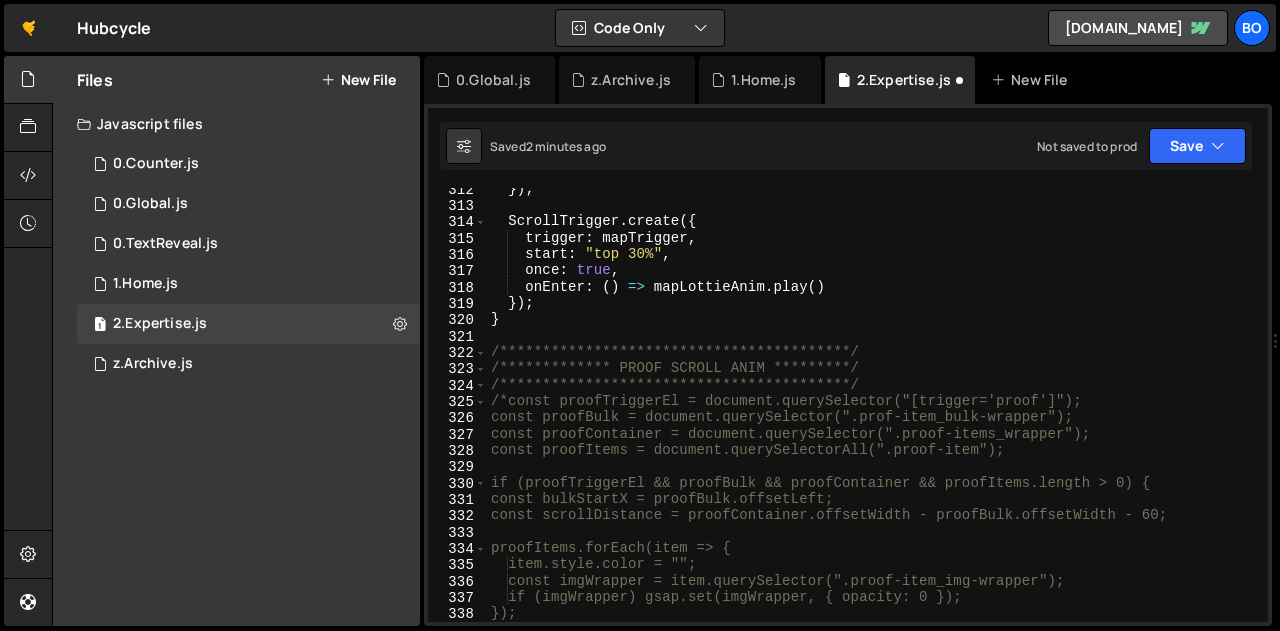 click on "**********" at bounding box center (873, 414) 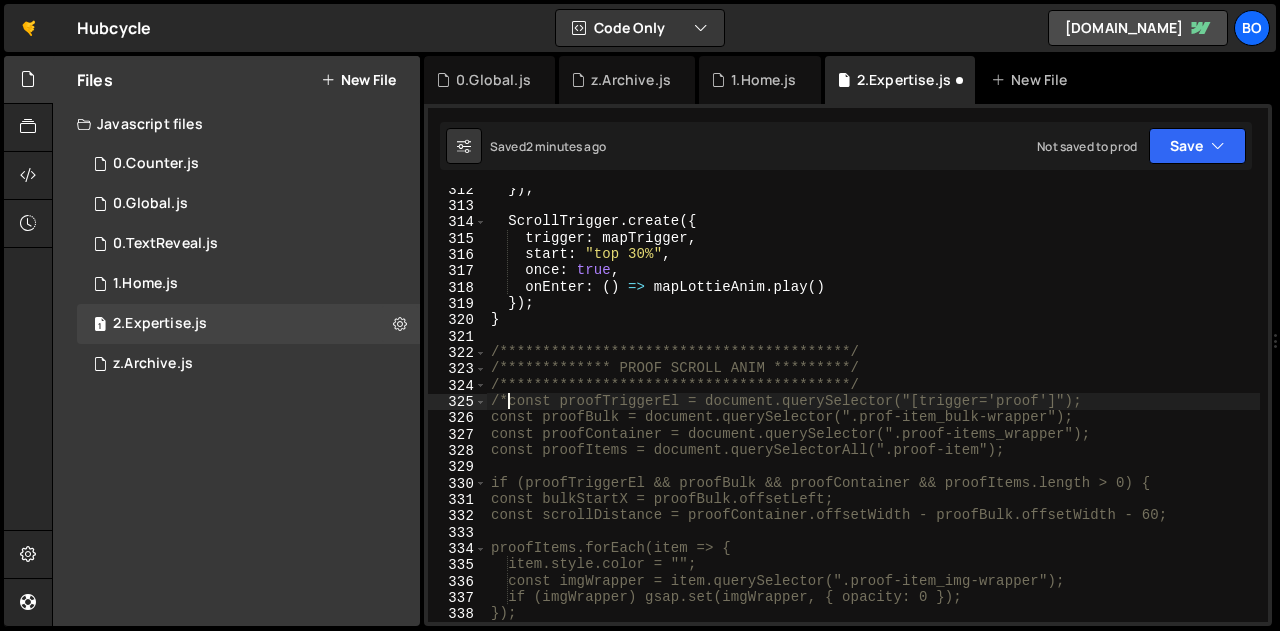 type on "const proofTriggerEl = document.querySelector("[trigger='proof']");" 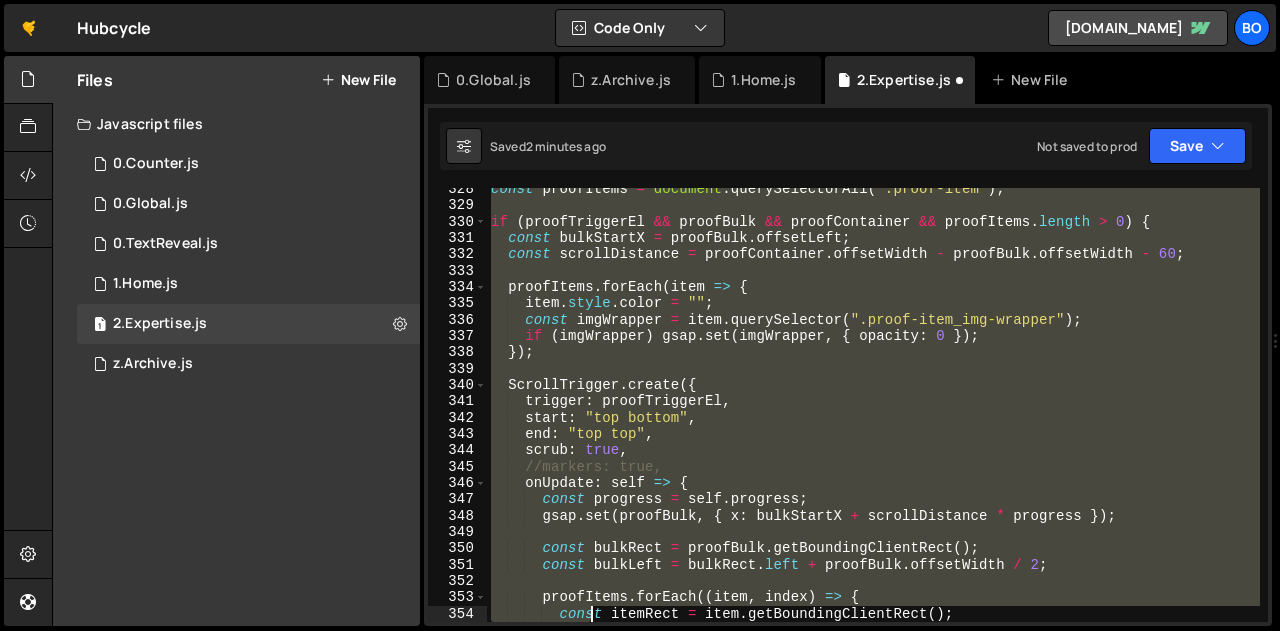 scroll, scrollTop: 5674, scrollLeft: 0, axis: vertical 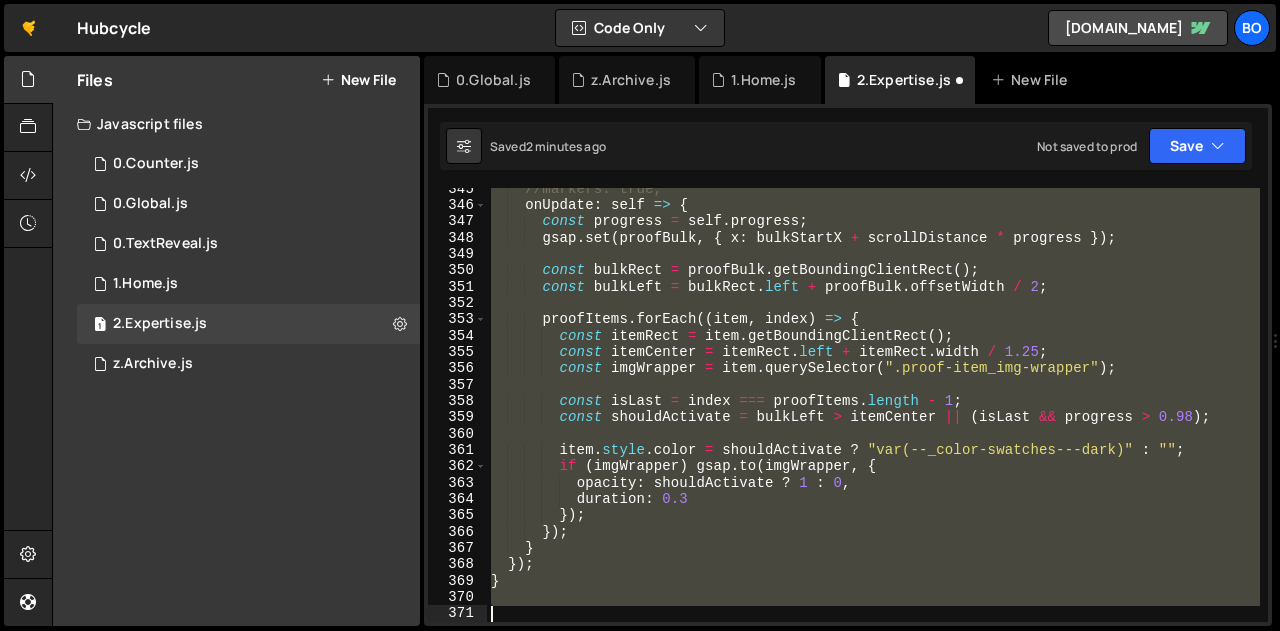 drag, startPoint x: 488, startPoint y: 402, endPoint x: 597, endPoint y: 678, distance: 296.744 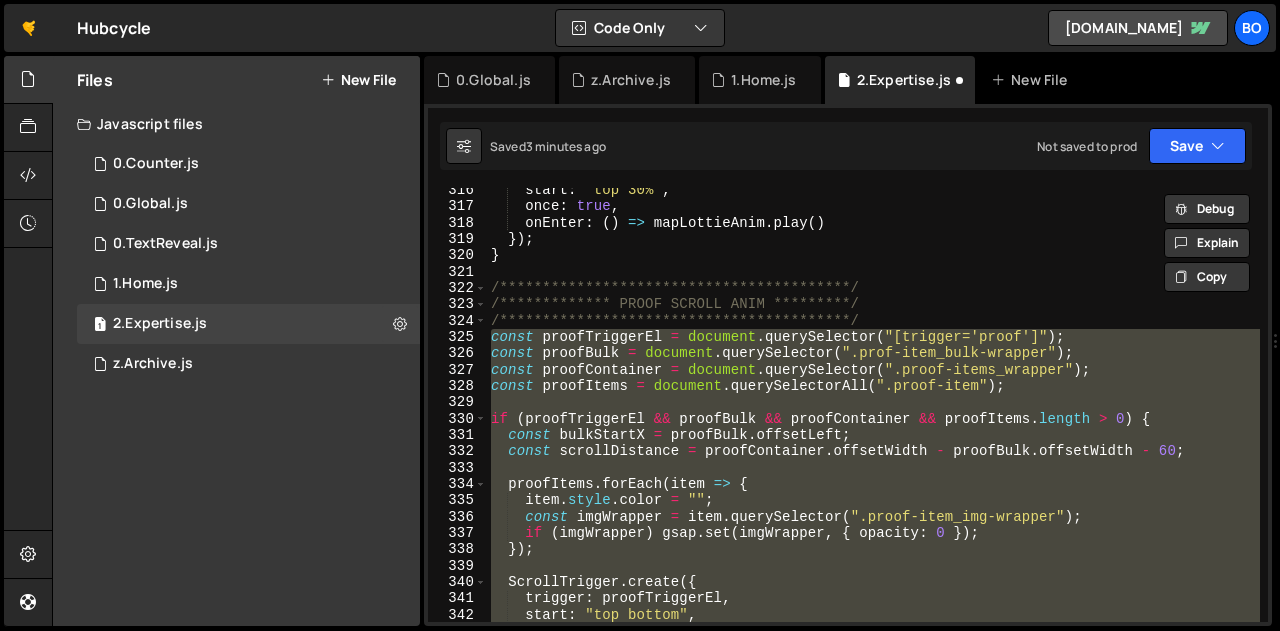 paste 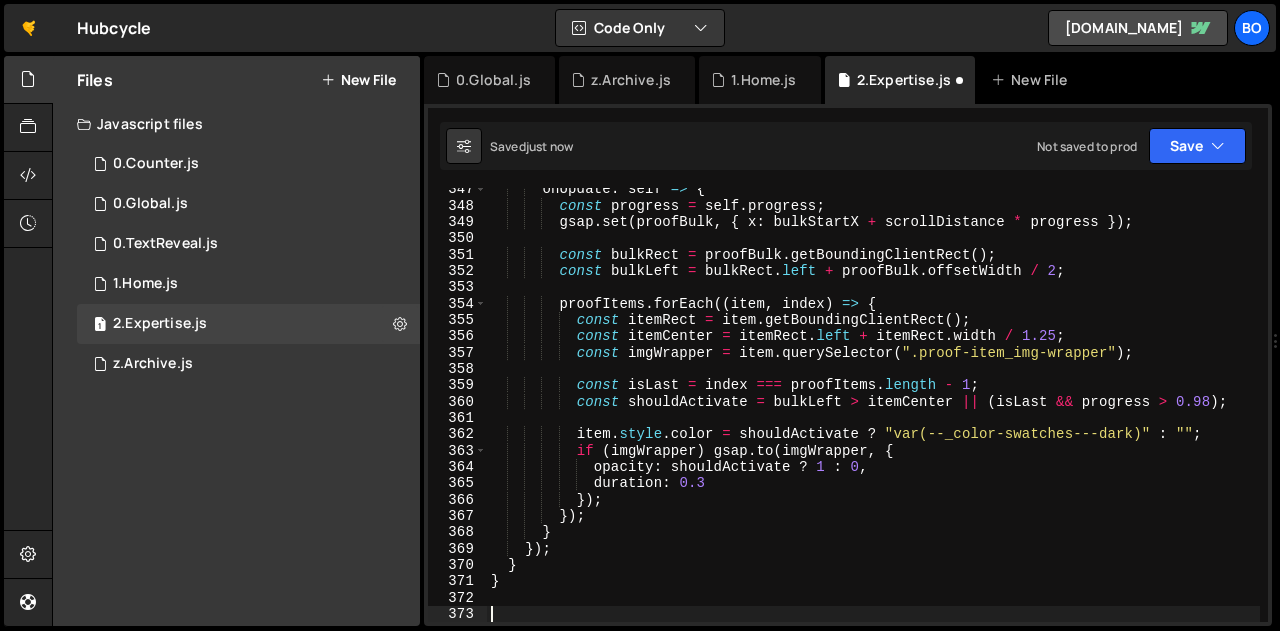 scroll, scrollTop: 5707, scrollLeft: 0, axis: vertical 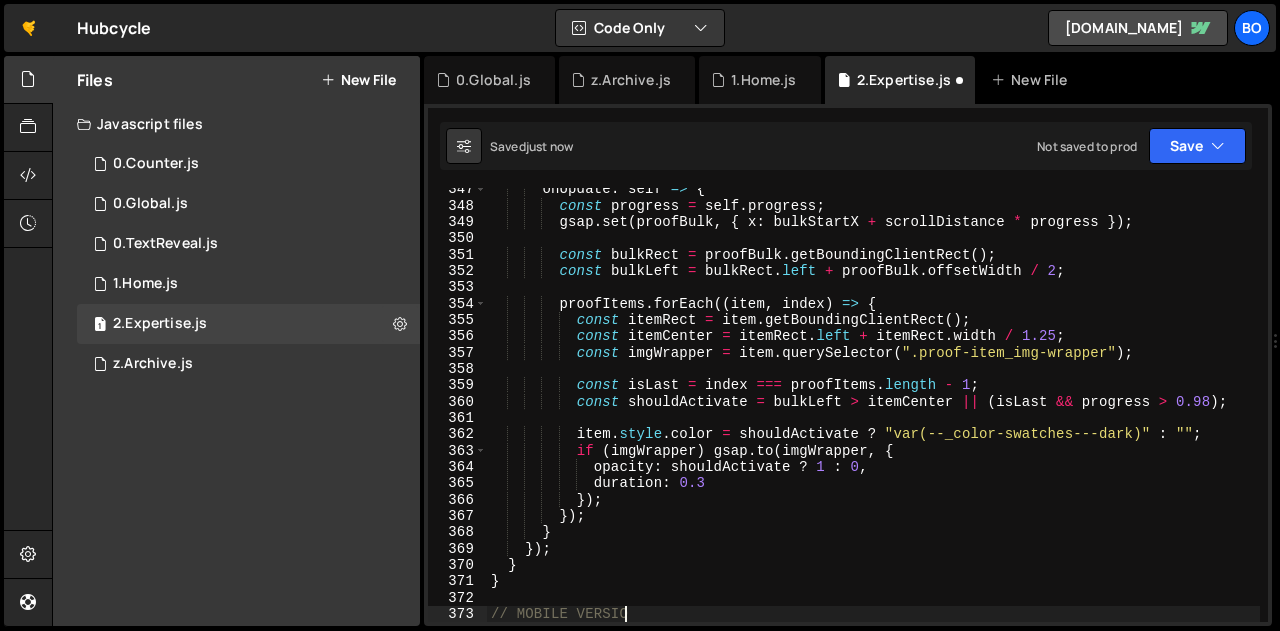 type on "// MOBILE VERSION" 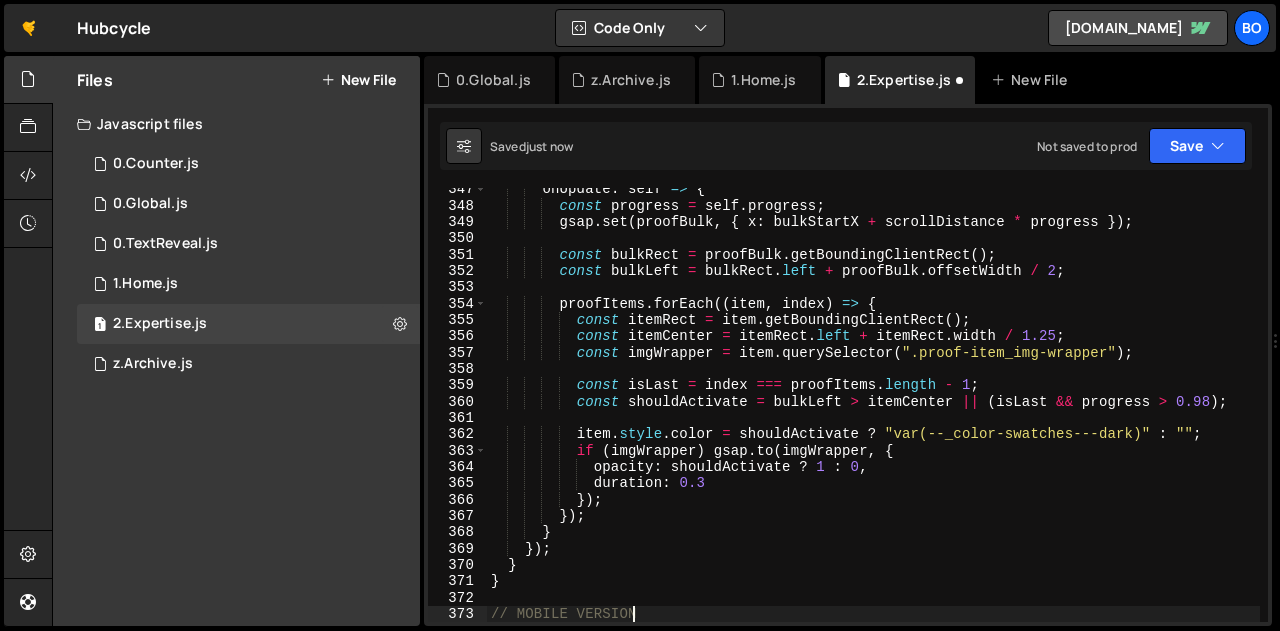 type 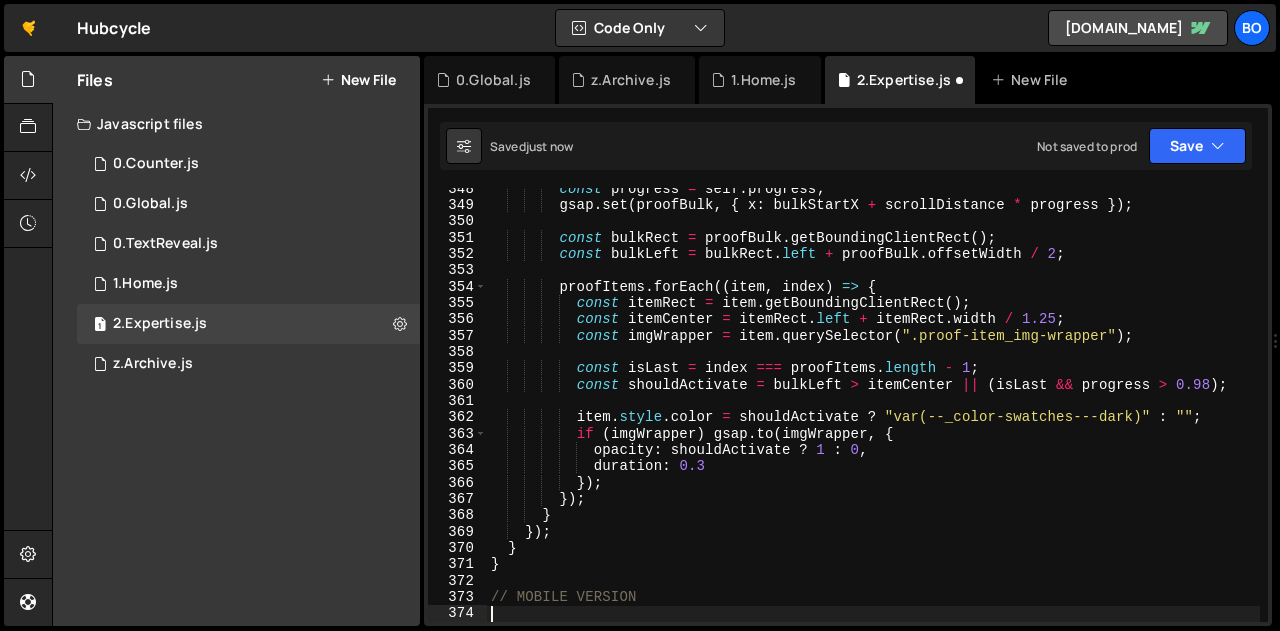 scroll, scrollTop: 0, scrollLeft: 0, axis: both 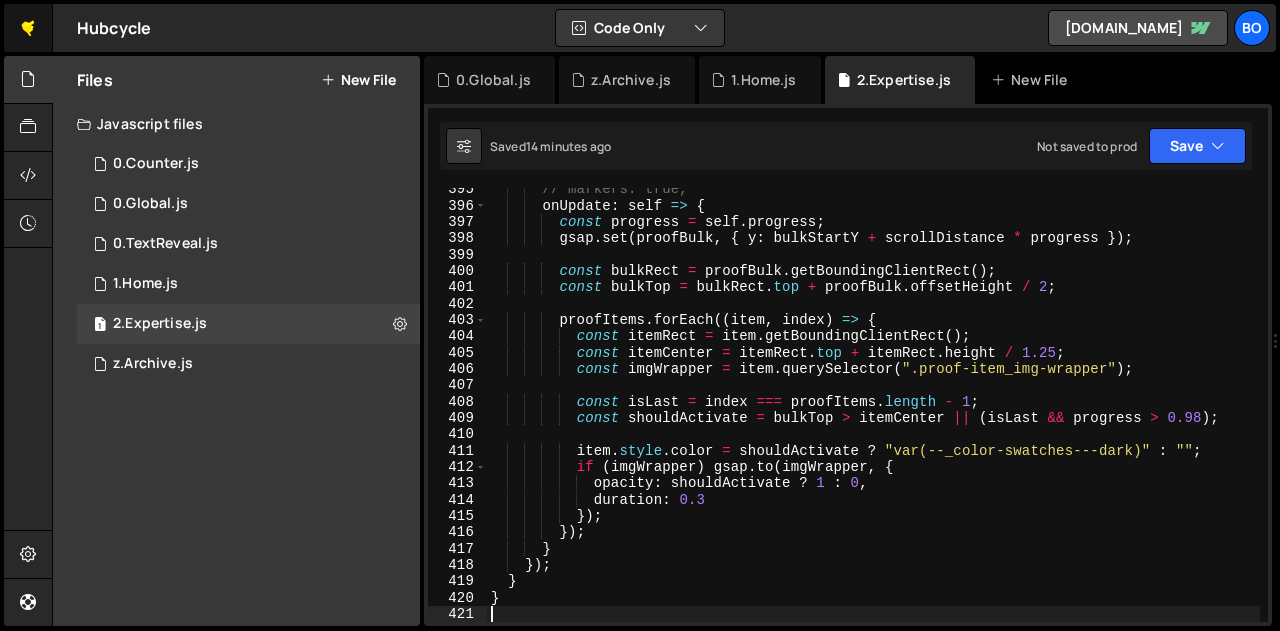 click on "🤙" at bounding box center [28, 28] 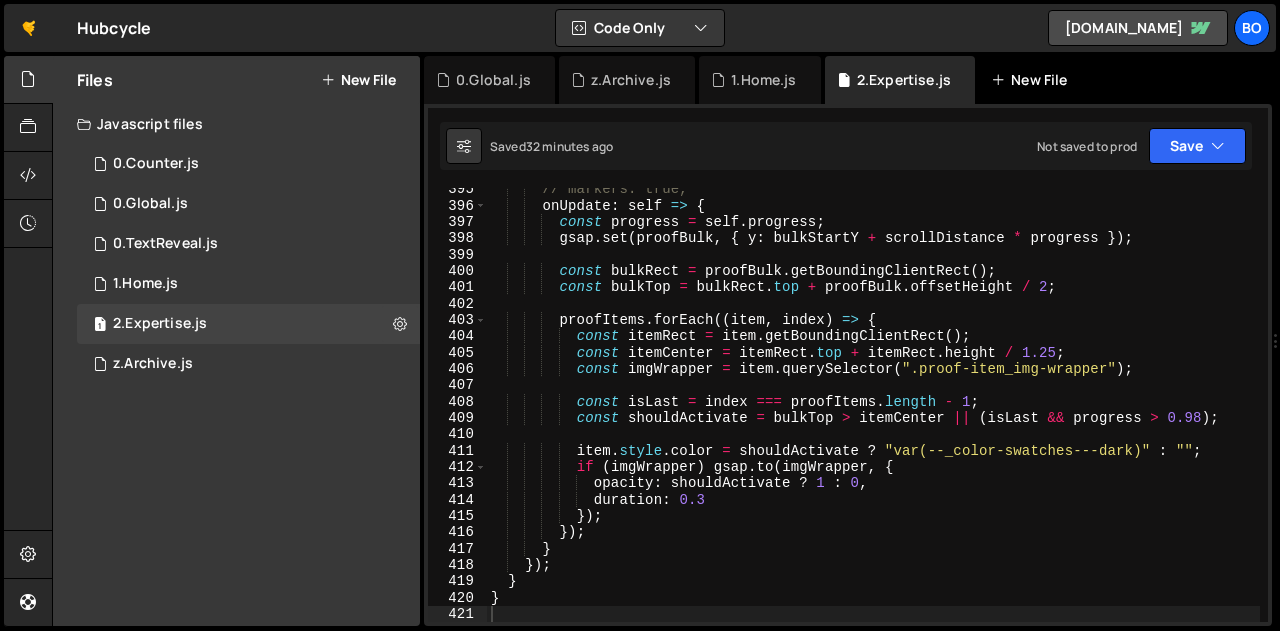 click on "New File" at bounding box center (1033, 80) 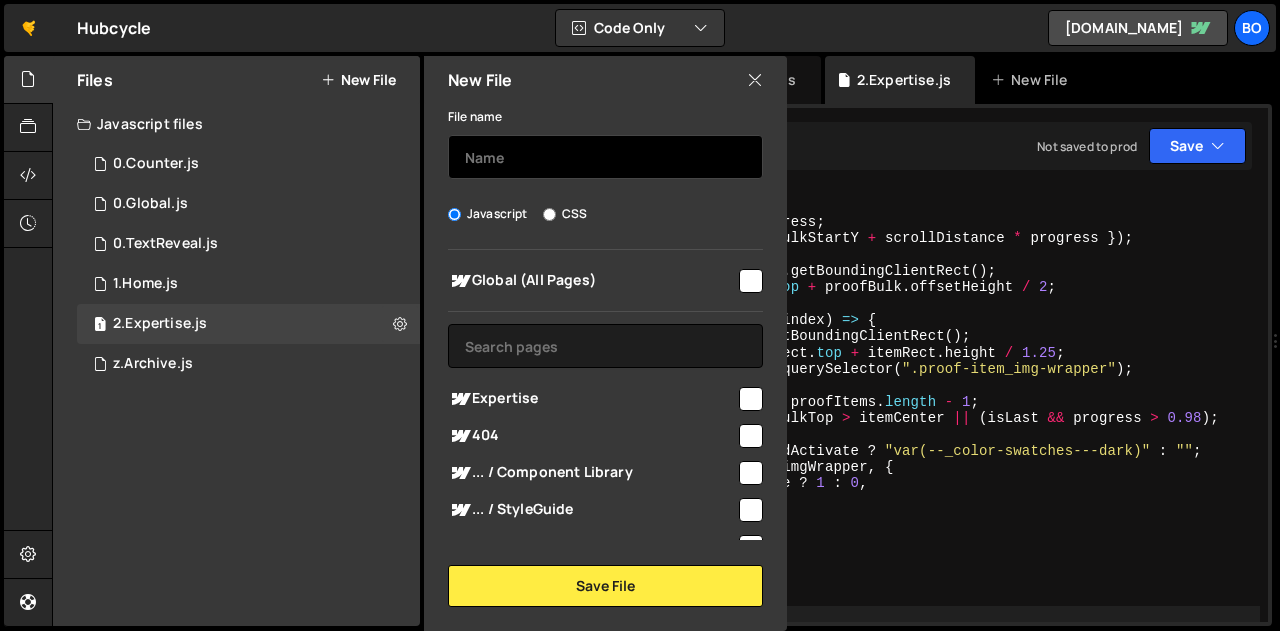 click at bounding box center (605, 157) 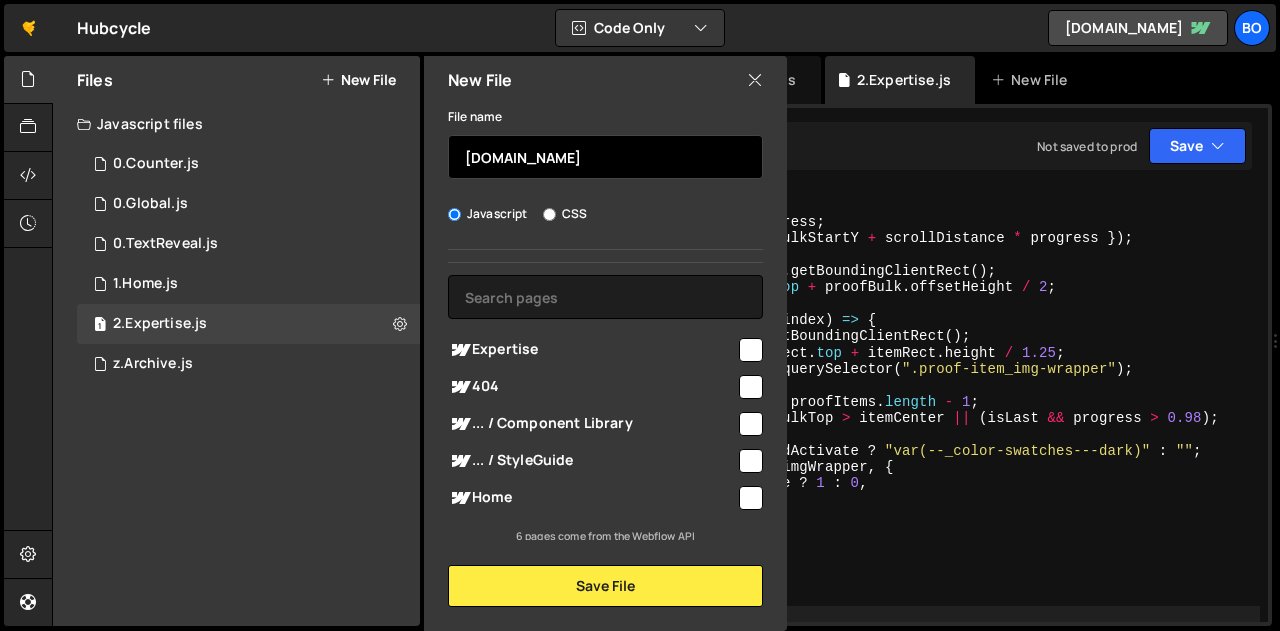 scroll, scrollTop: 53, scrollLeft: 0, axis: vertical 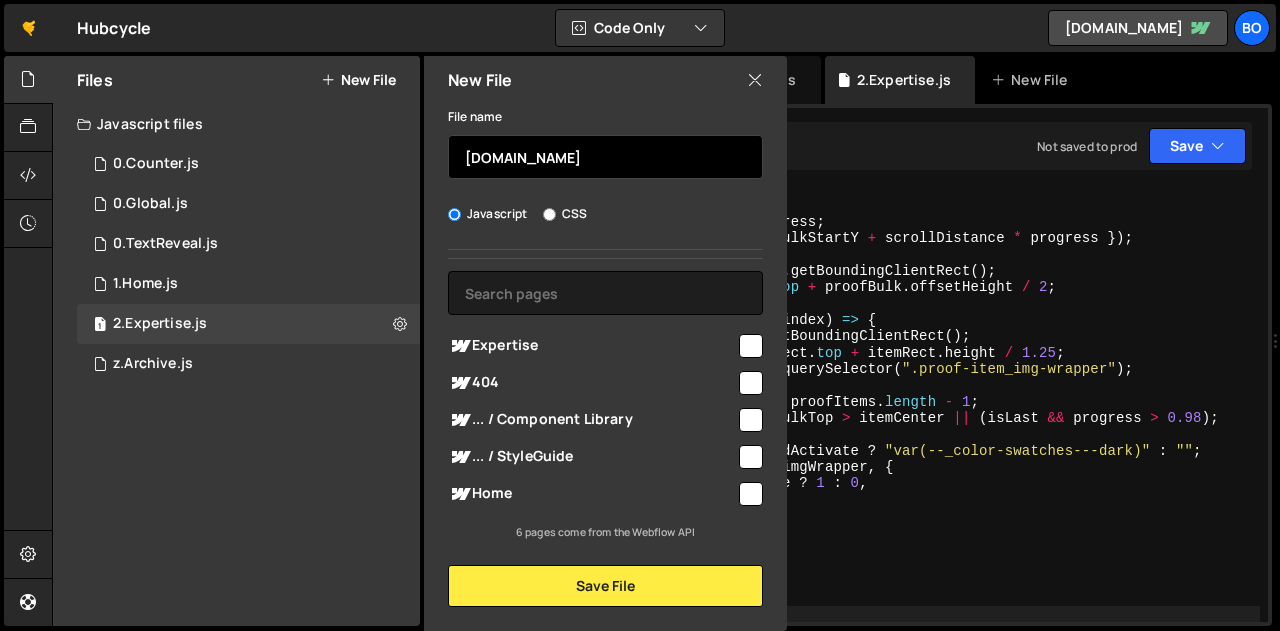 type on "0.Video" 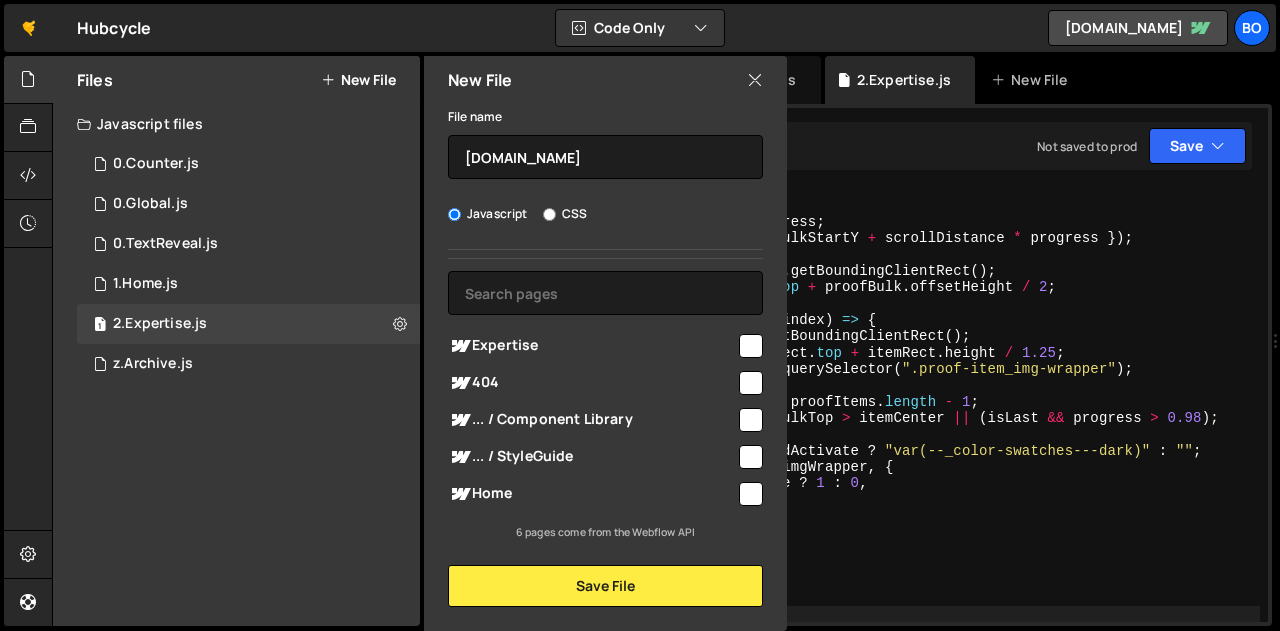 click at bounding box center (751, 494) 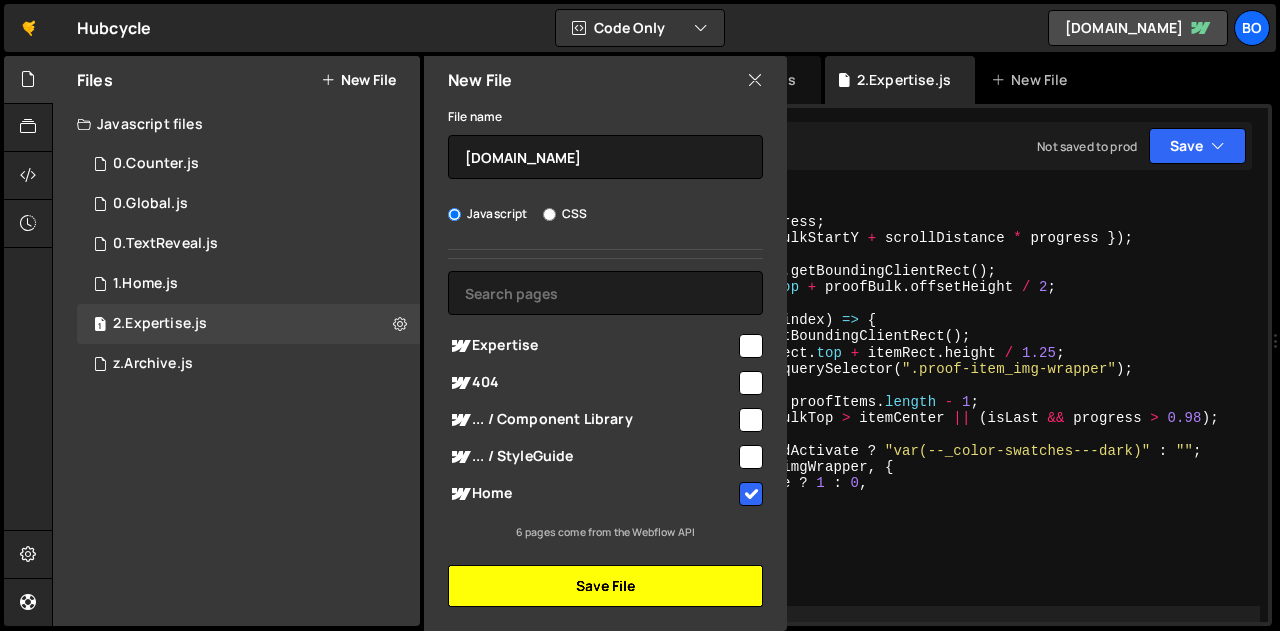 click on "Save File" at bounding box center (605, 586) 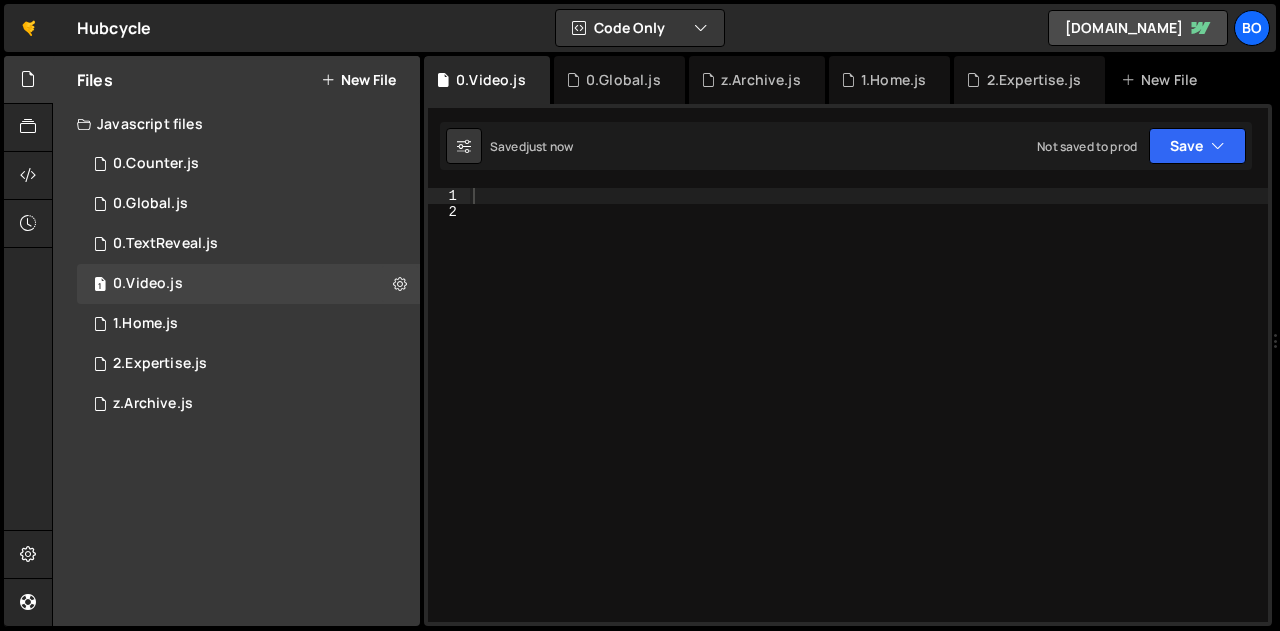 type 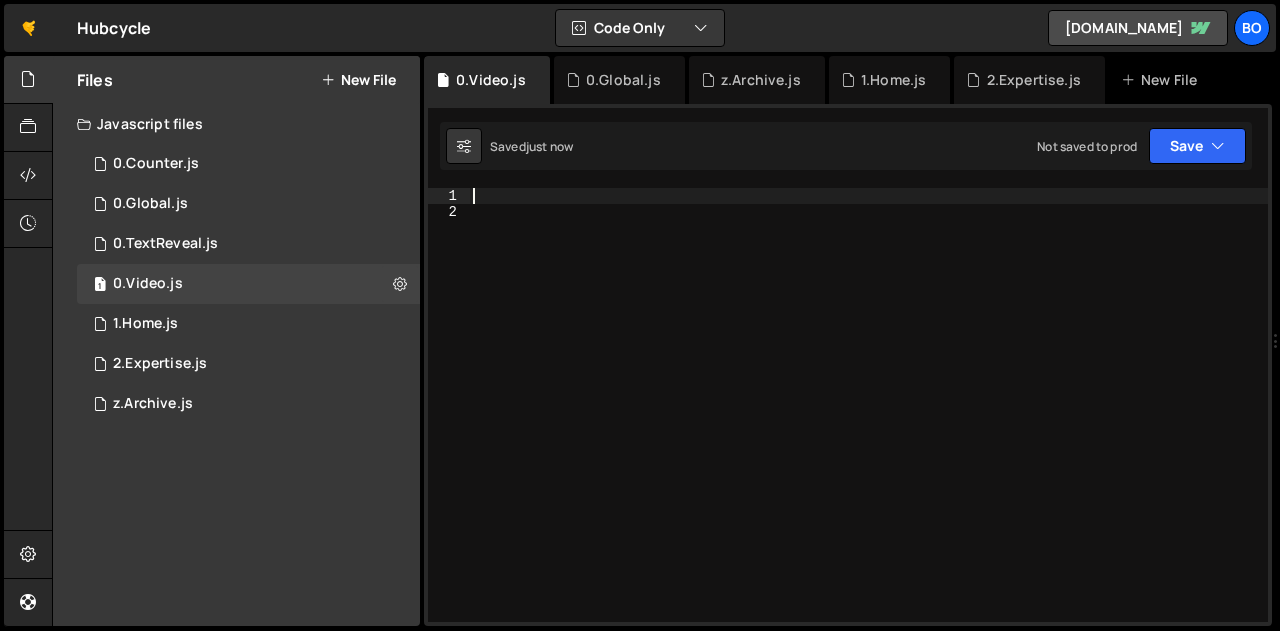 click at bounding box center (868, 421) 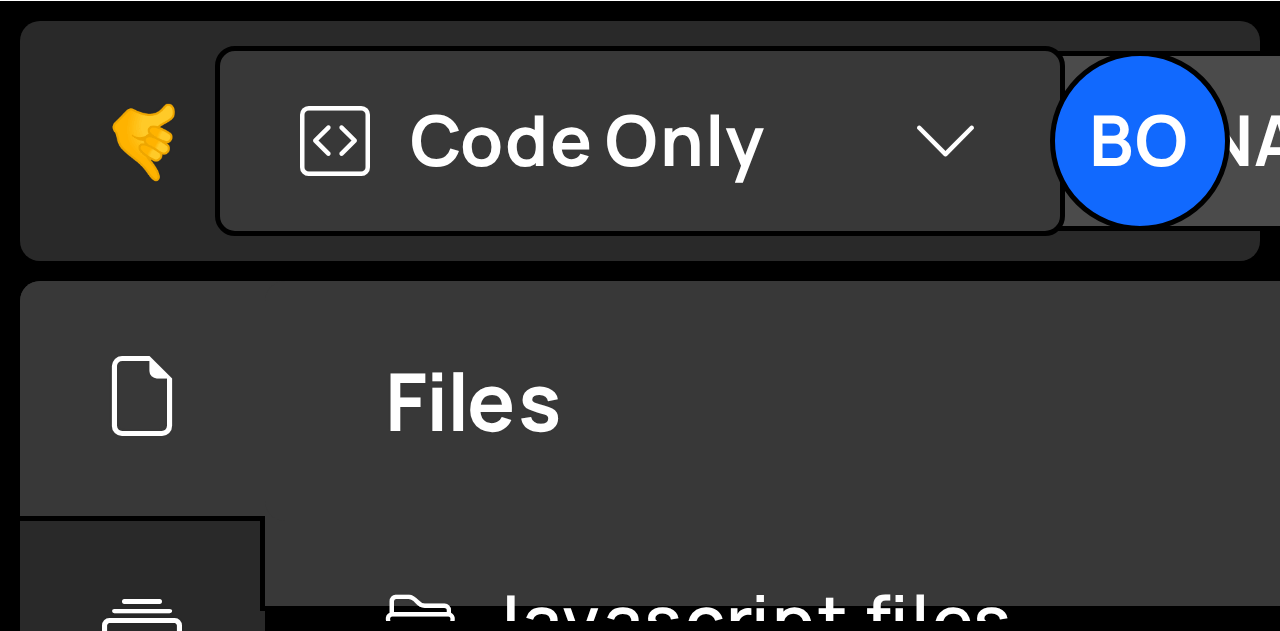 scroll, scrollTop: 5163, scrollLeft: 0, axis: vertical 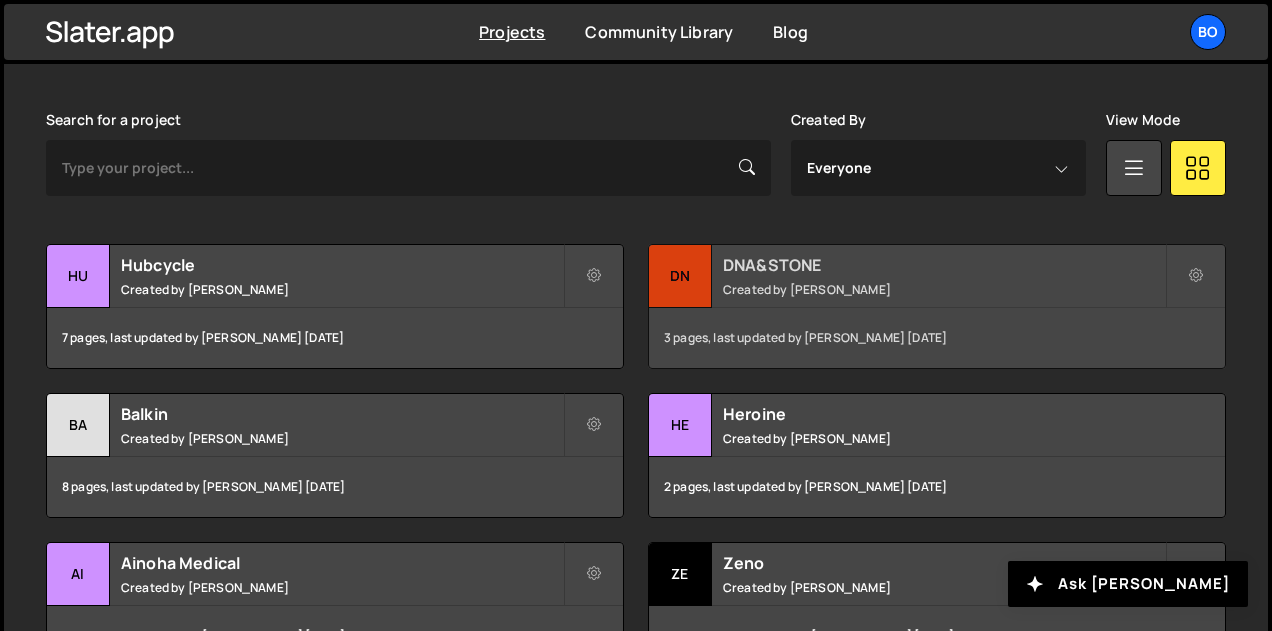 click on "DNA&STONE
Created by Pierre Vandekerckhove" at bounding box center (937, 276) 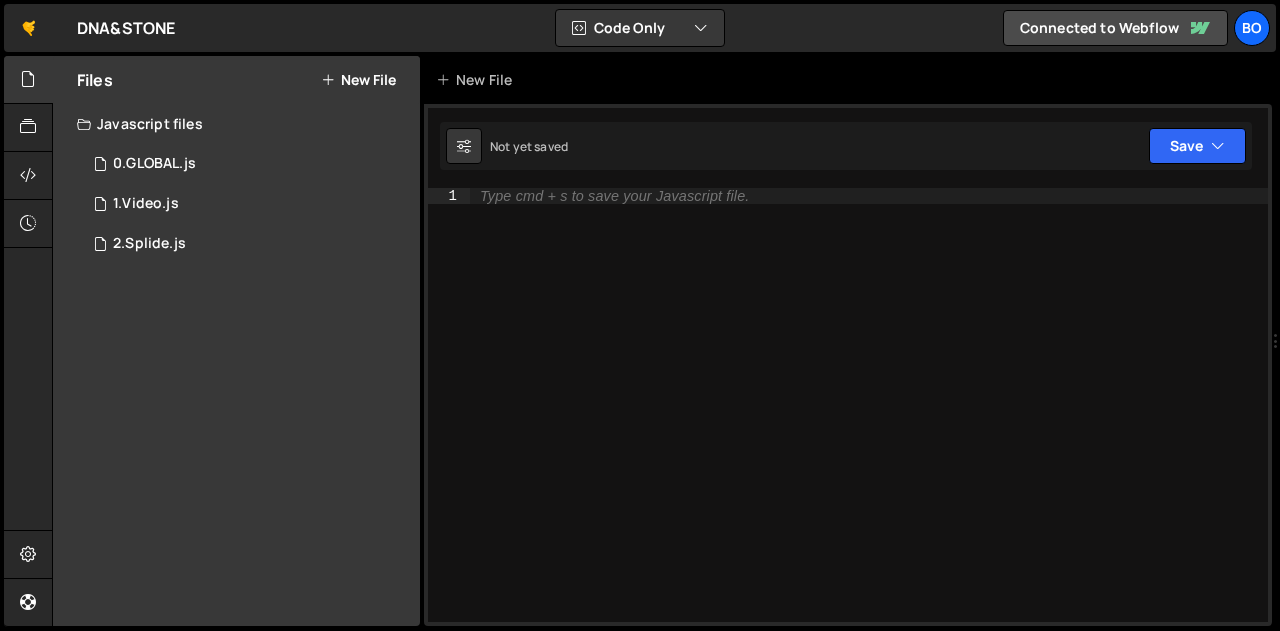 scroll, scrollTop: 0, scrollLeft: 0, axis: both 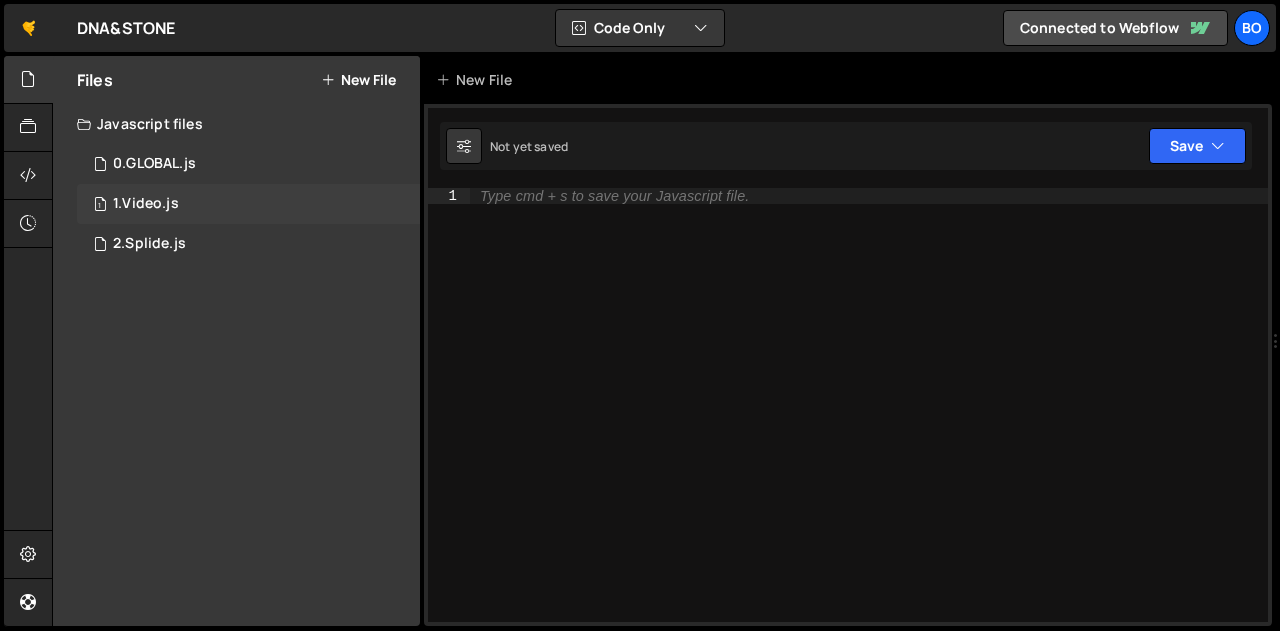 click on "1.Video.js" at bounding box center (146, 204) 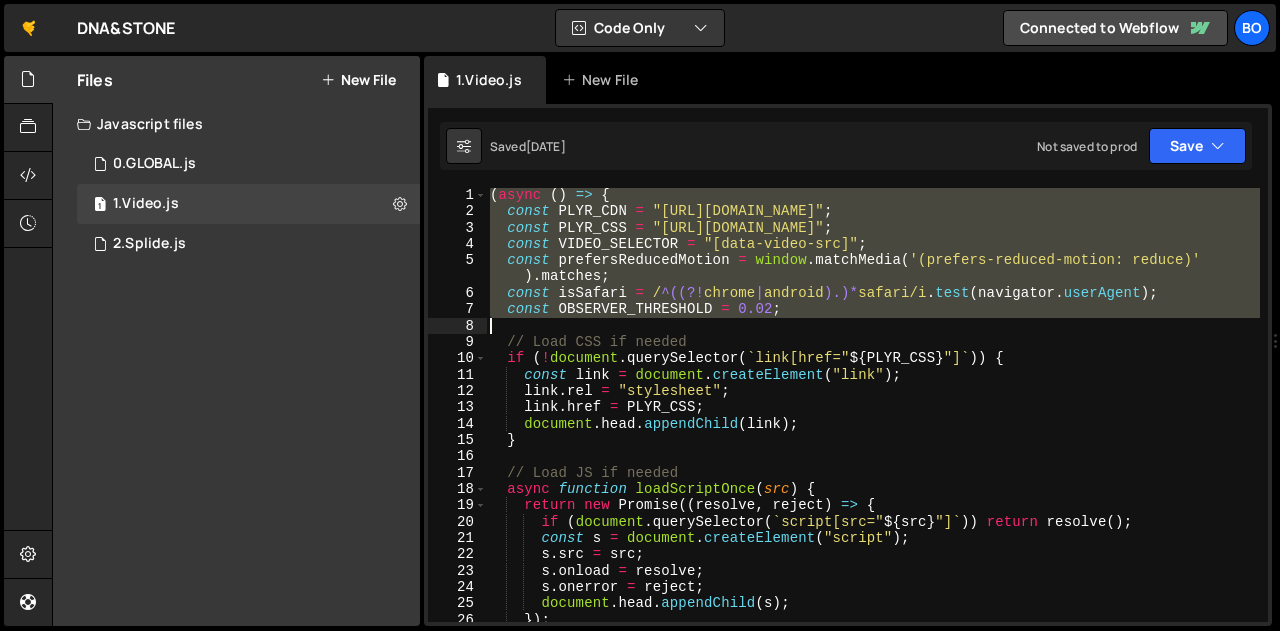 scroll, scrollTop: 0, scrollLeft: 0, axis: both 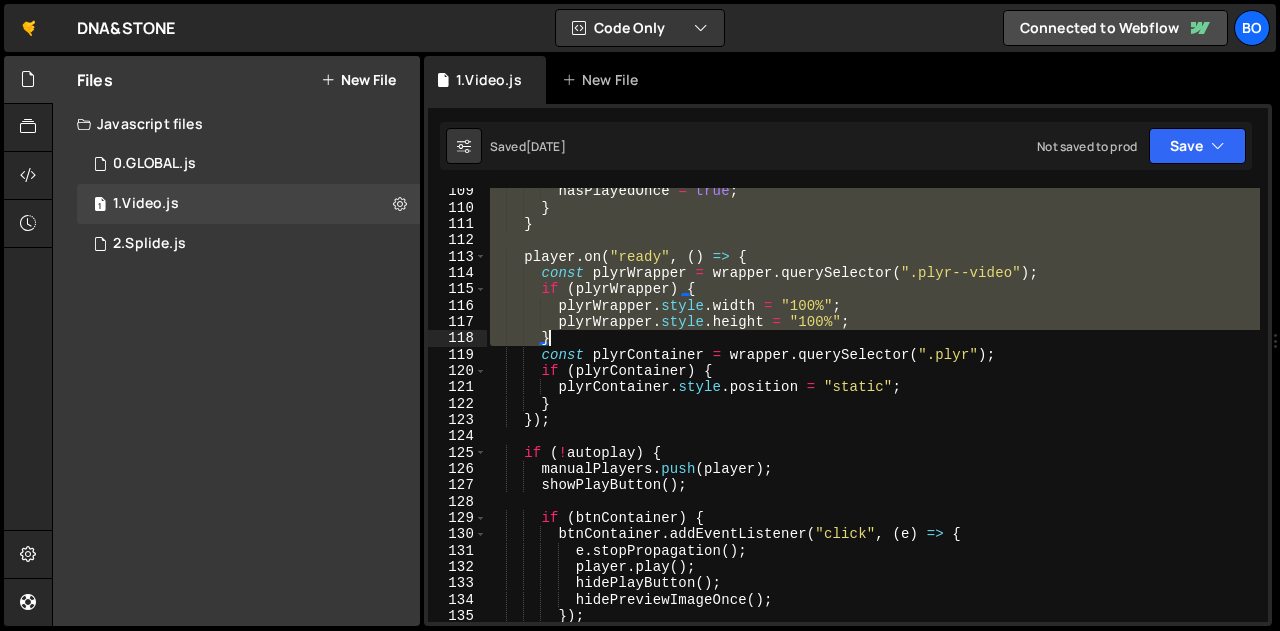 drag, startPoint x: 491, startPoint y: 195, endPoint x: 668, endPoint y: 343, distance: 230.72278 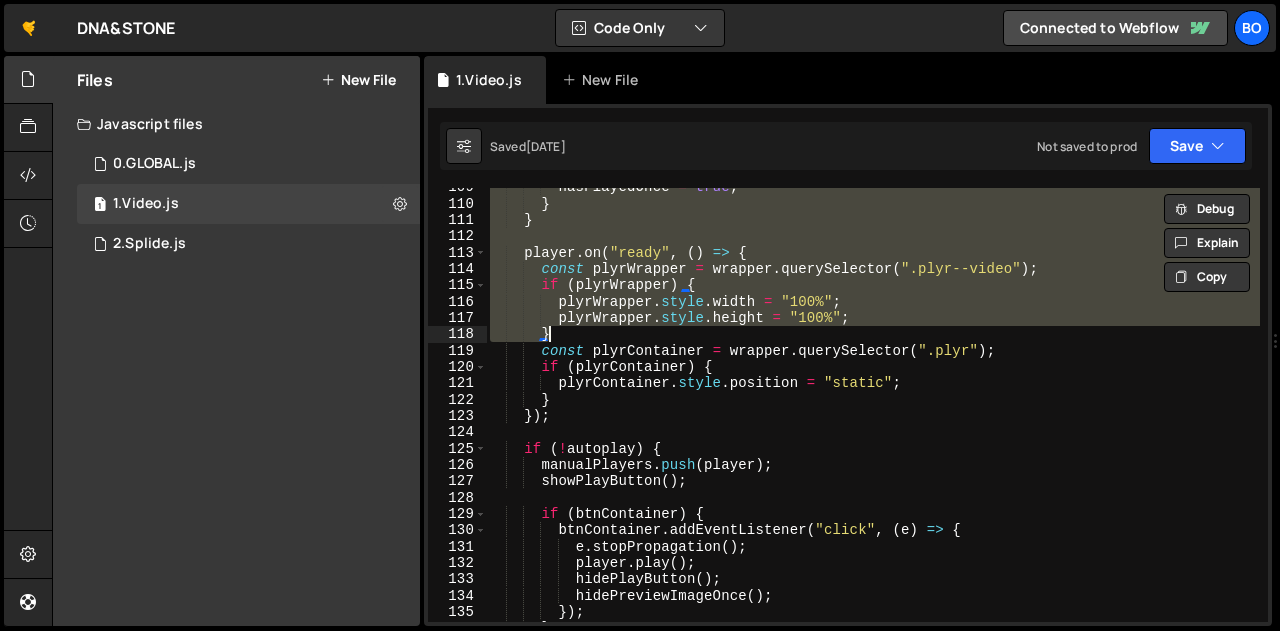 scroll, scrollTop: 1789, scrollLeft: 0, axis: vertical 